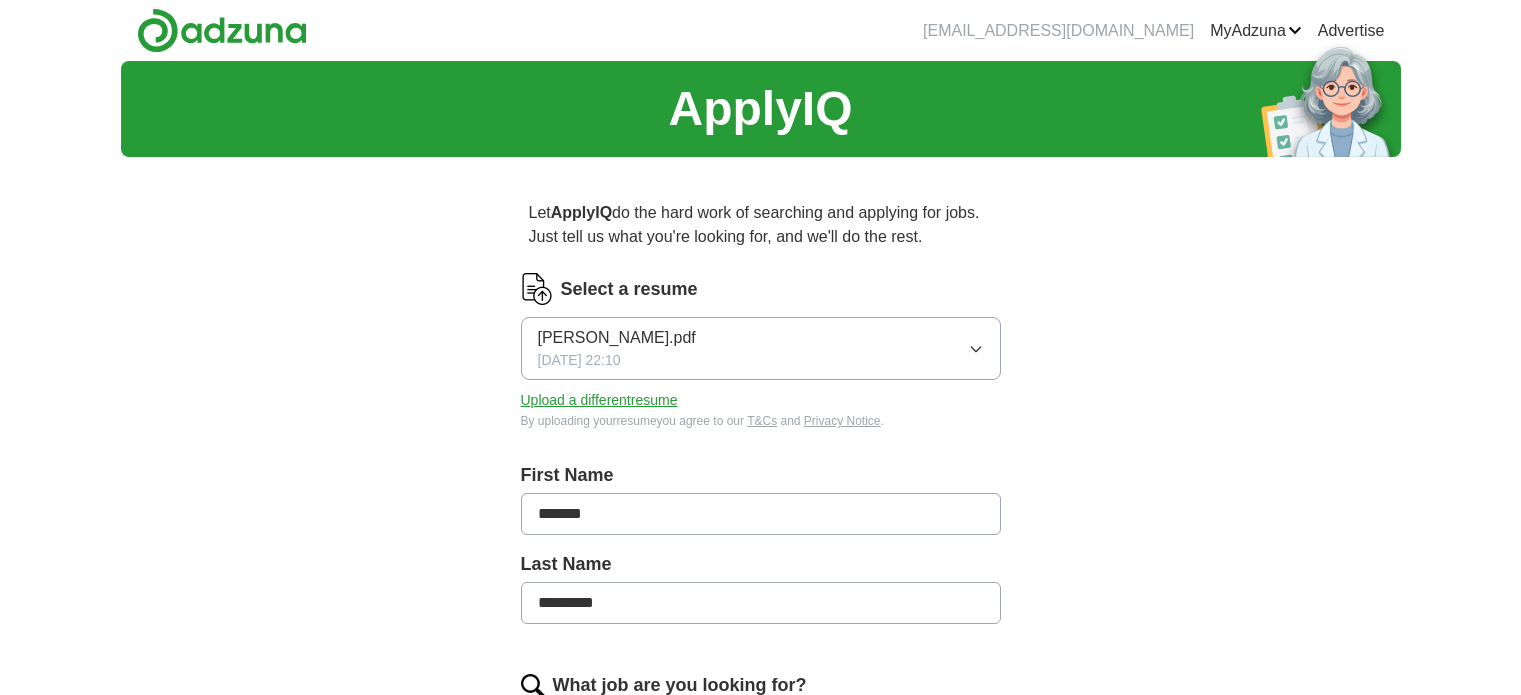 scroll, scrollTop: 0, scrollLeft: 0, axis: both 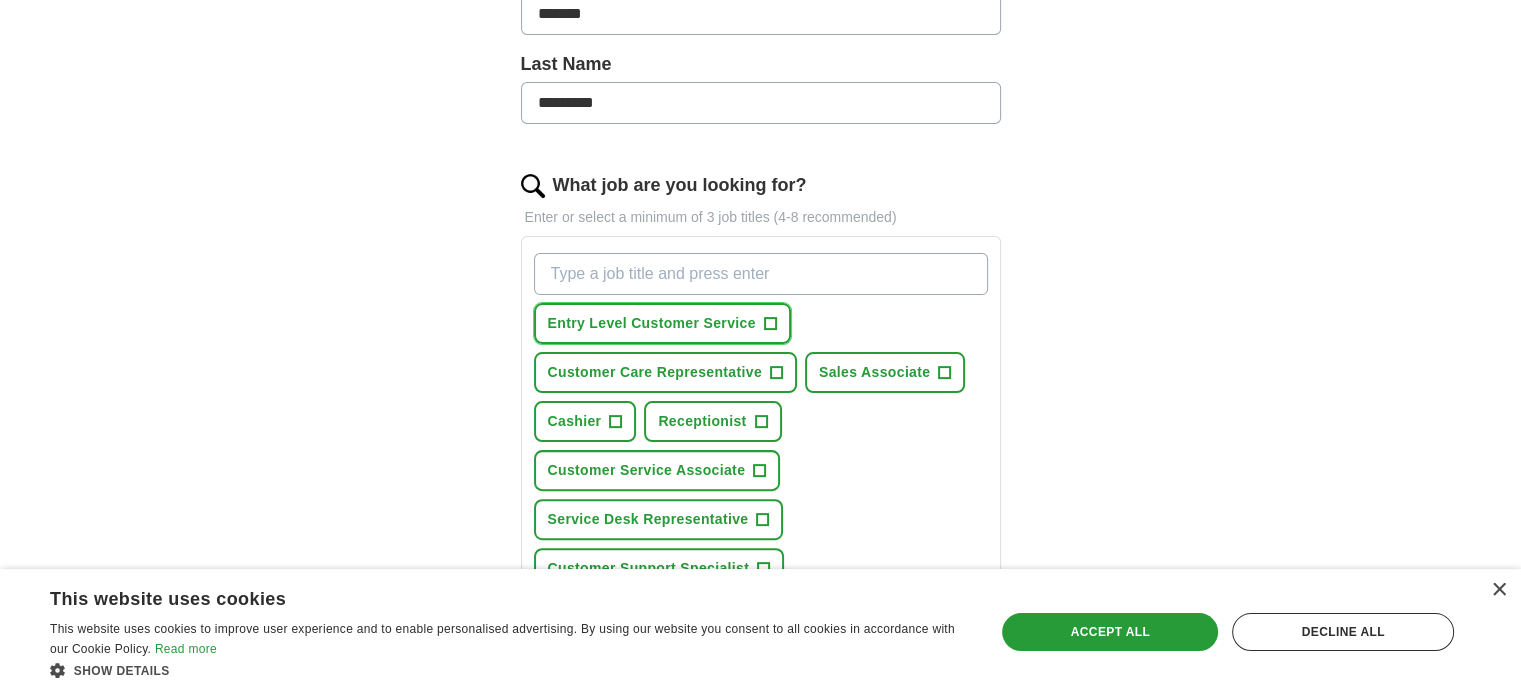 click on "+" at bounding box center [770, 324] 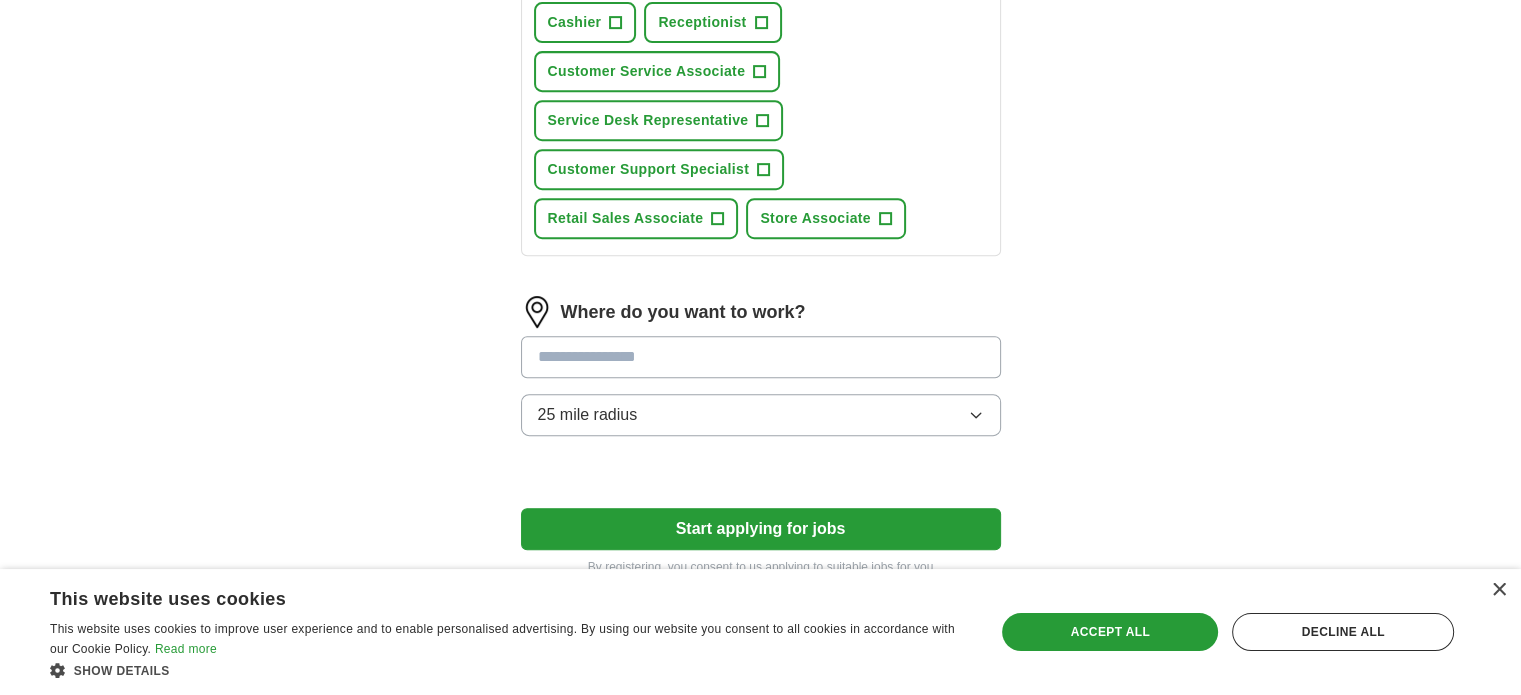 scroll, scrollTop: 900, scrollLeft: 0, axis: vertical 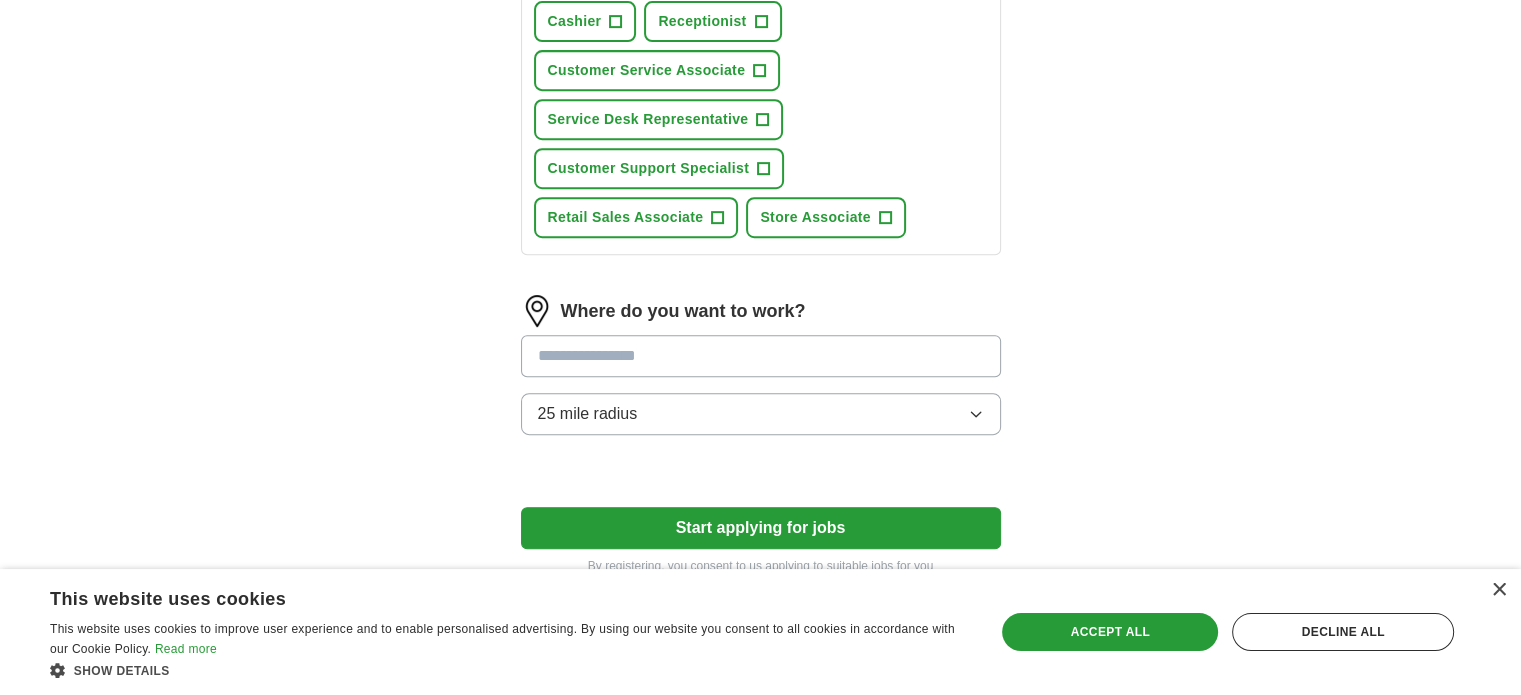 click at bounding box center (761, 356) 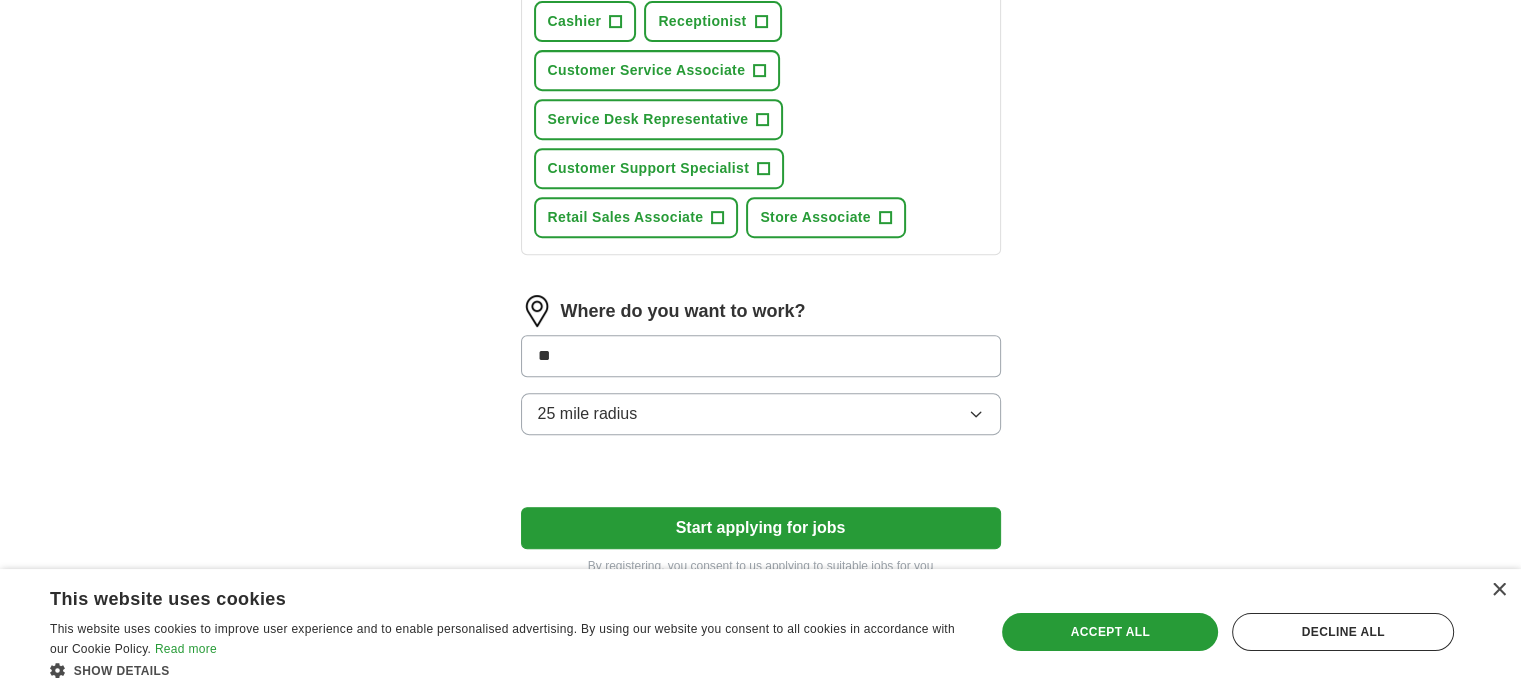 type on "***" 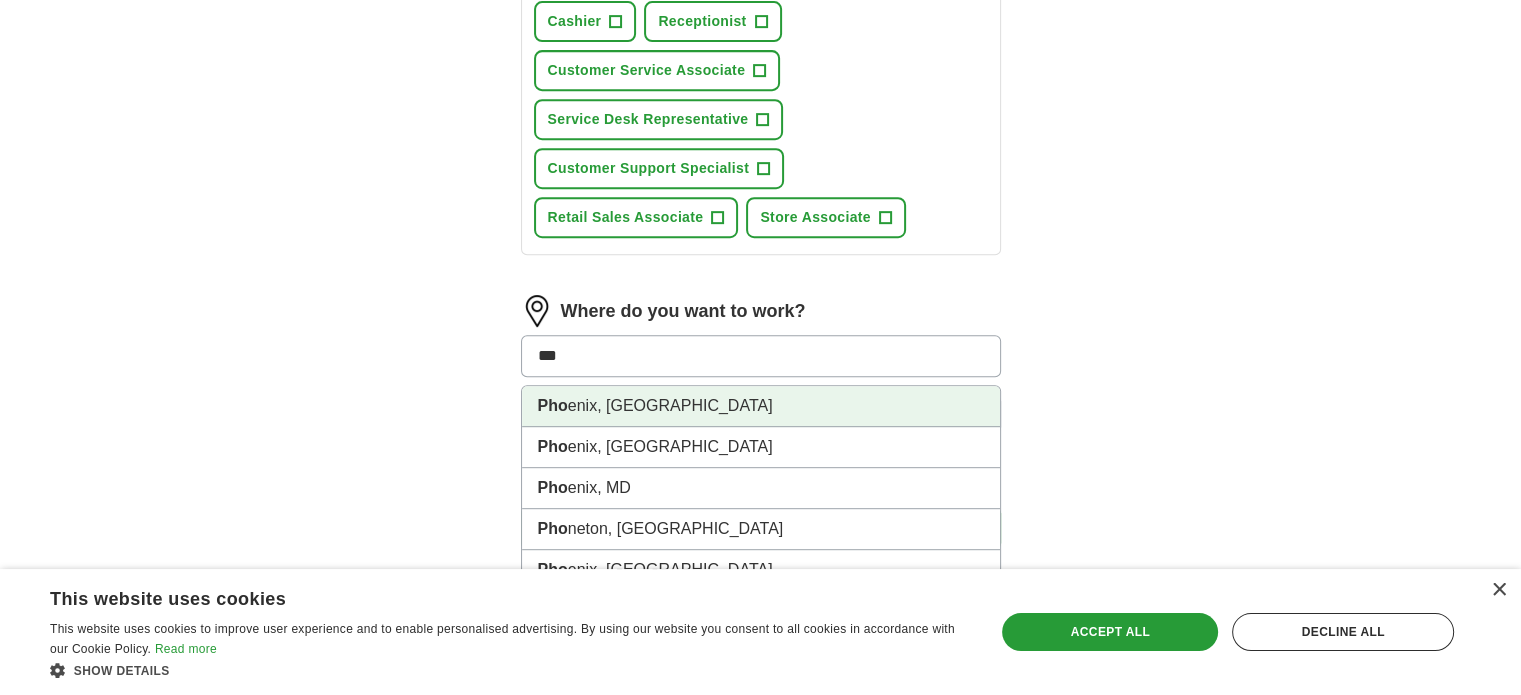 click on "Pho enix, [GEOGRAPHIC_DATA]" at bounding box center (761, 406) 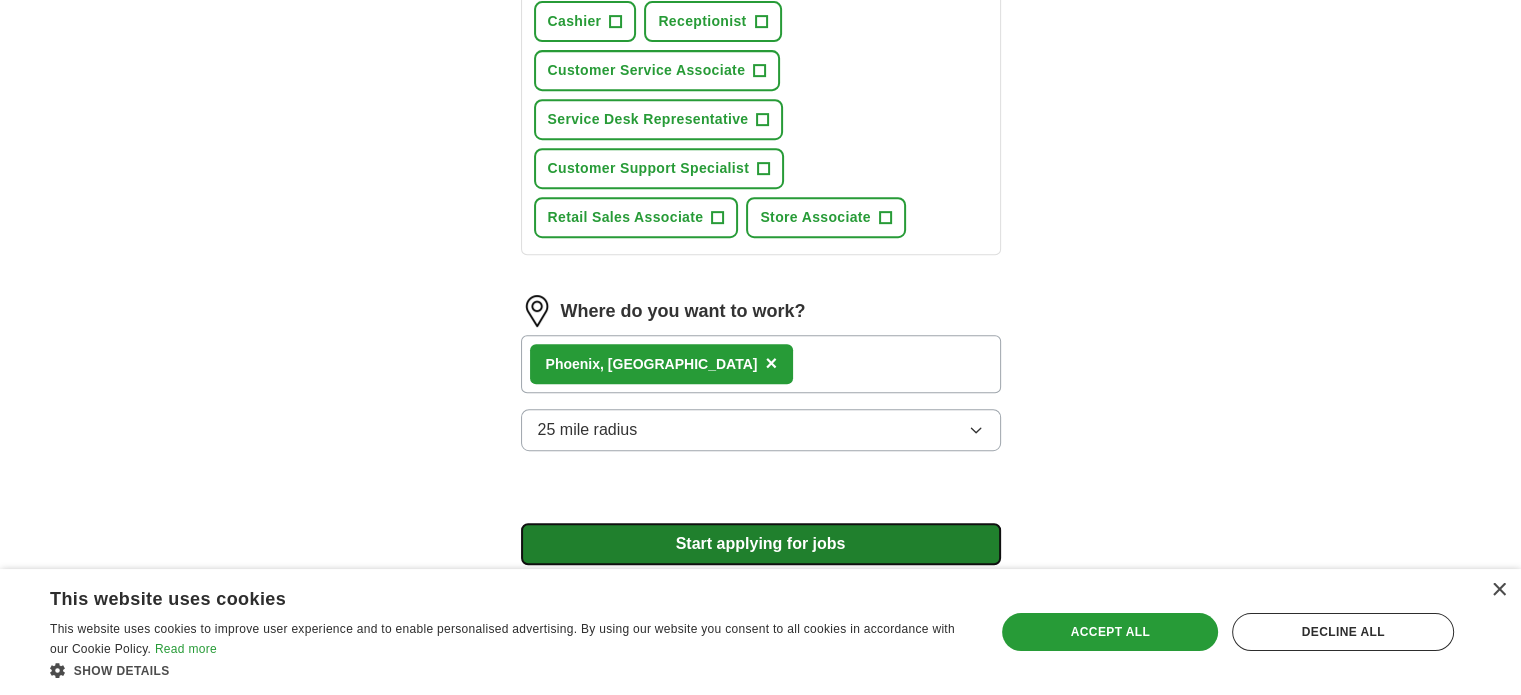 click on "Start applying for jobs" at bounding box center [761, 544] 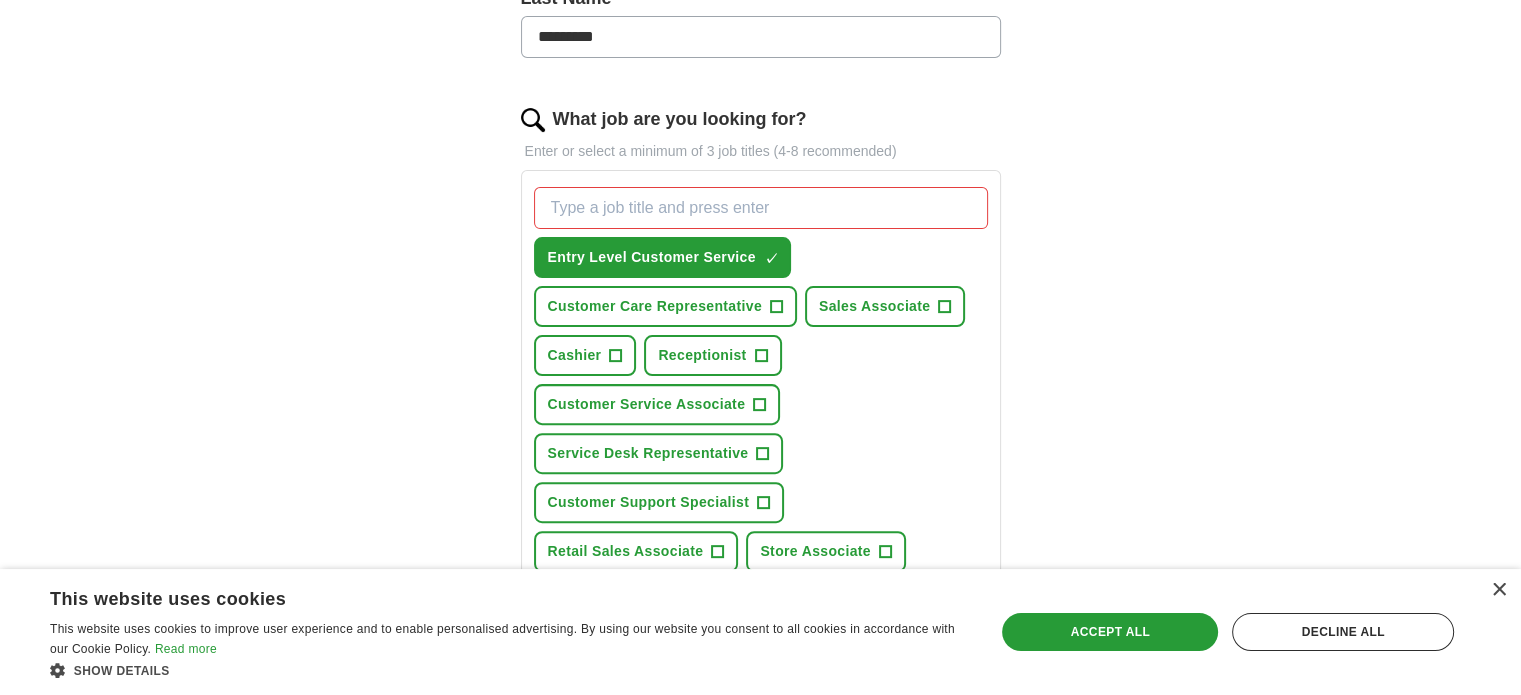 scroll, scrollTop: 530, scrollLeft: 0, axis: vertical 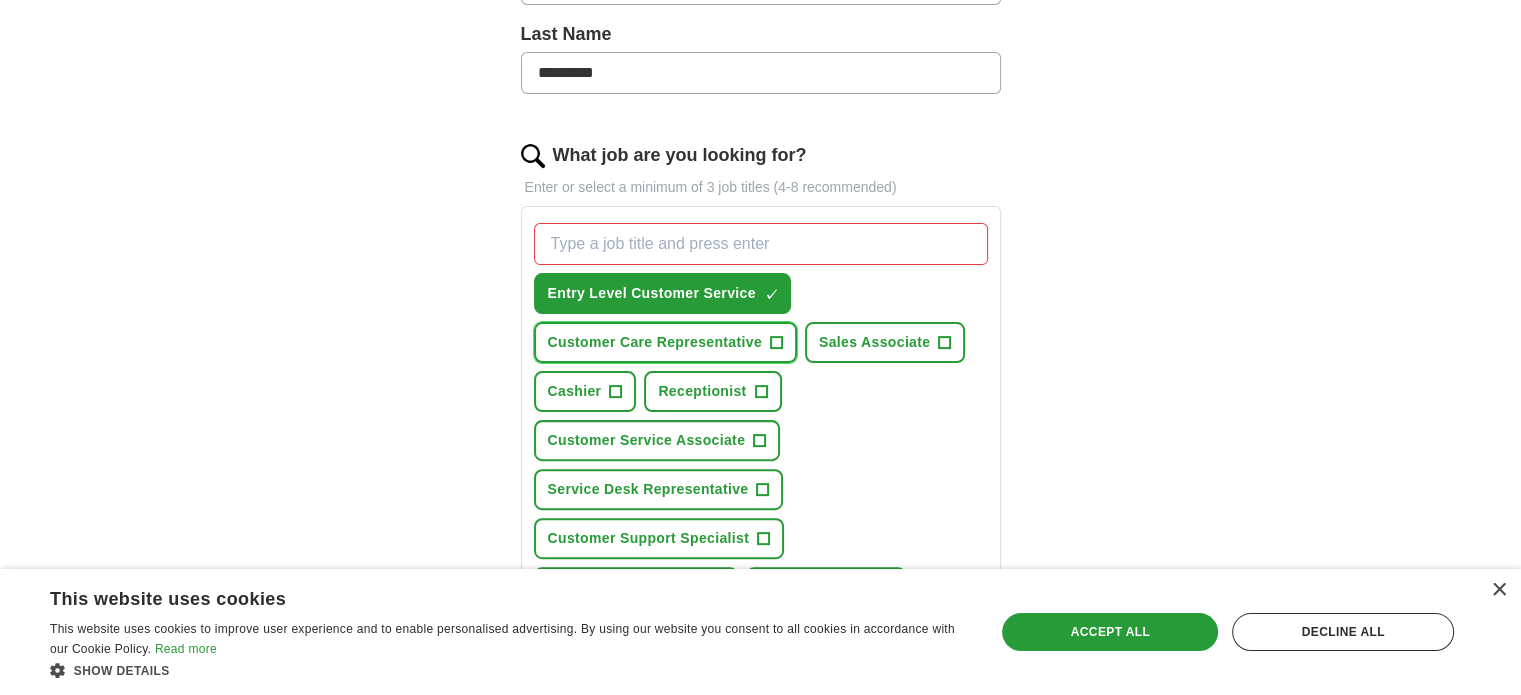 click on "+" at bounding box center (776, 343) 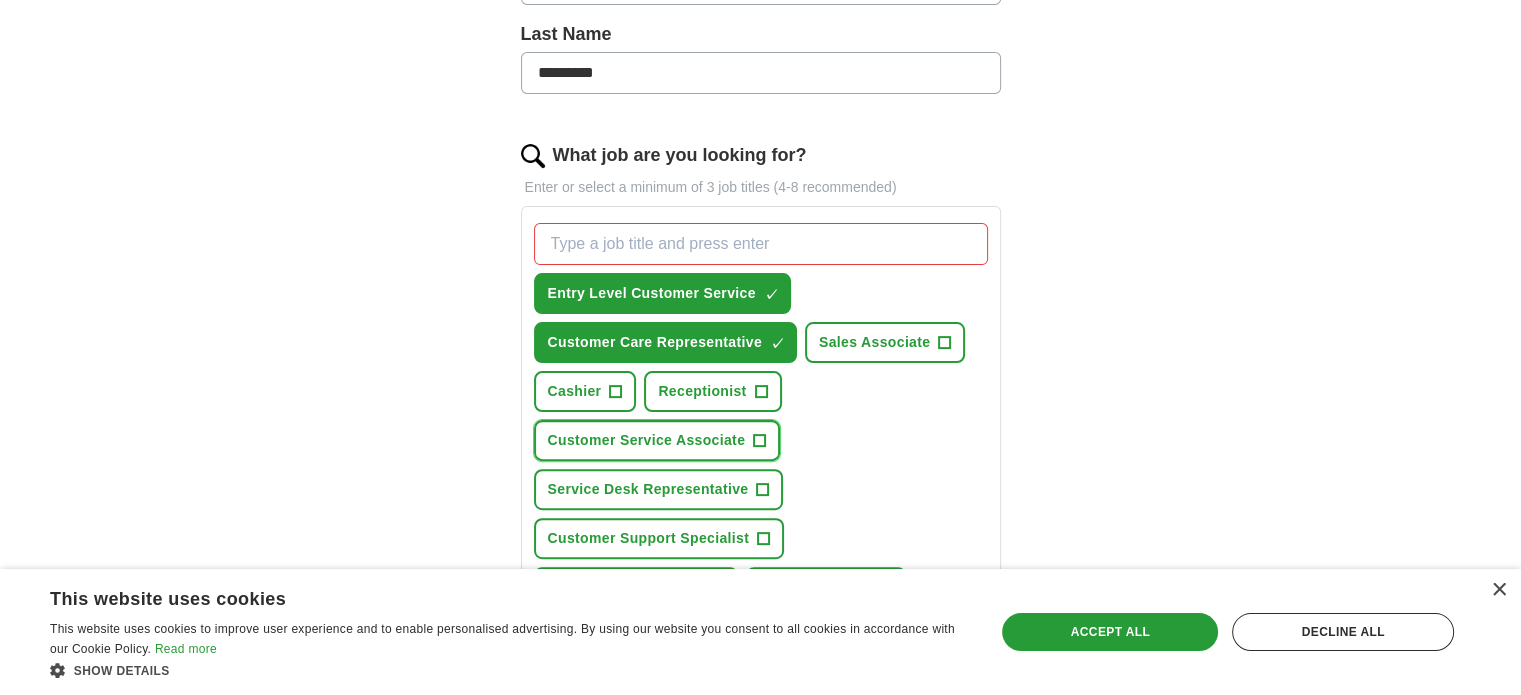 click on "+" at bounding box center [760, 441] 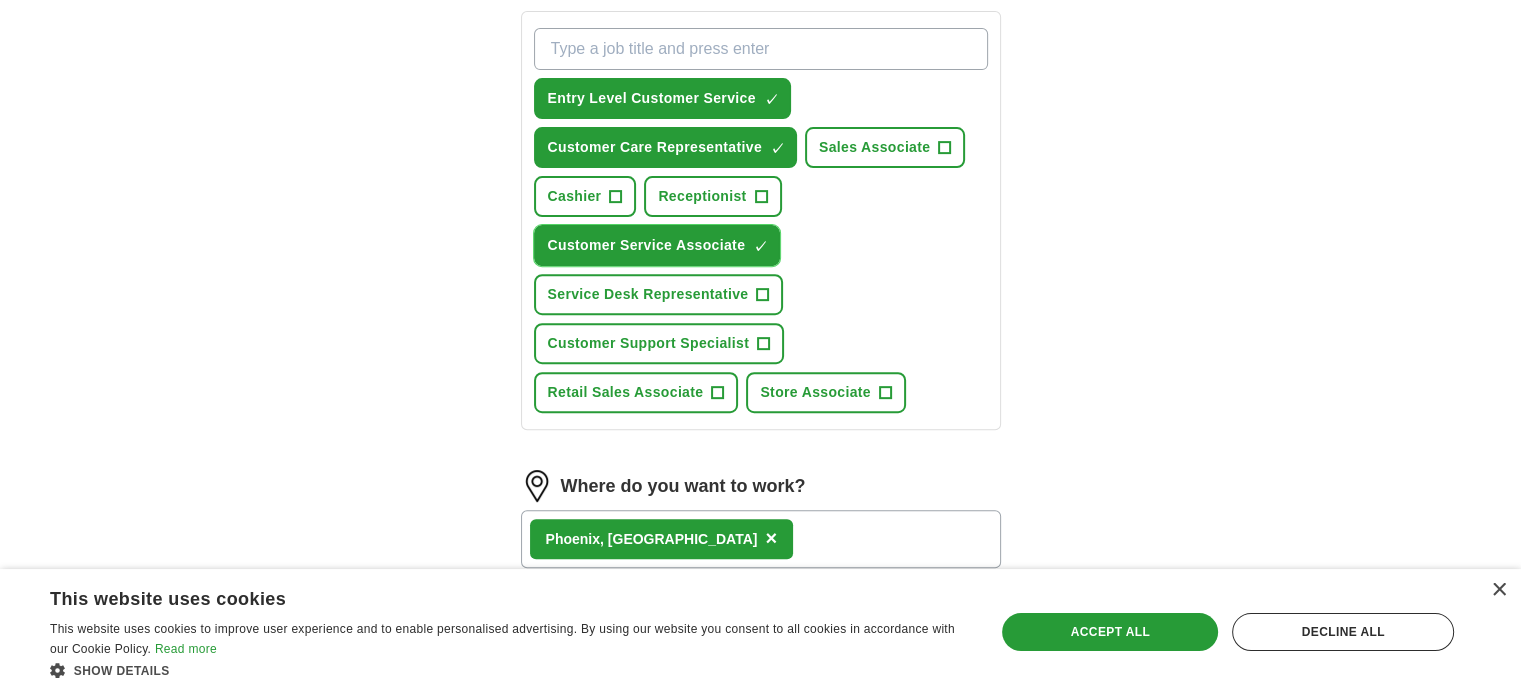 scroll, scrollTop: 730, scrollLeft: 0, axis: vertical 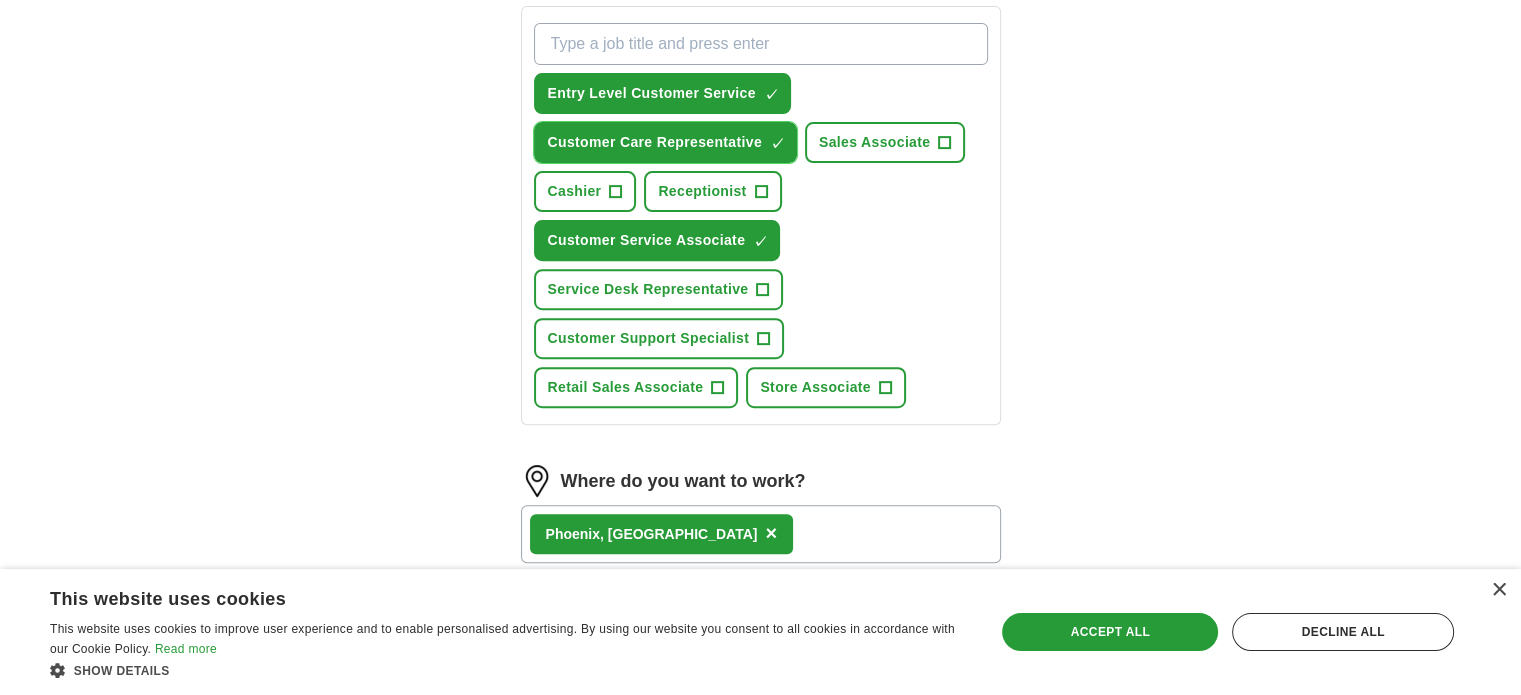 click on "×" at bounding box center (0, 0) 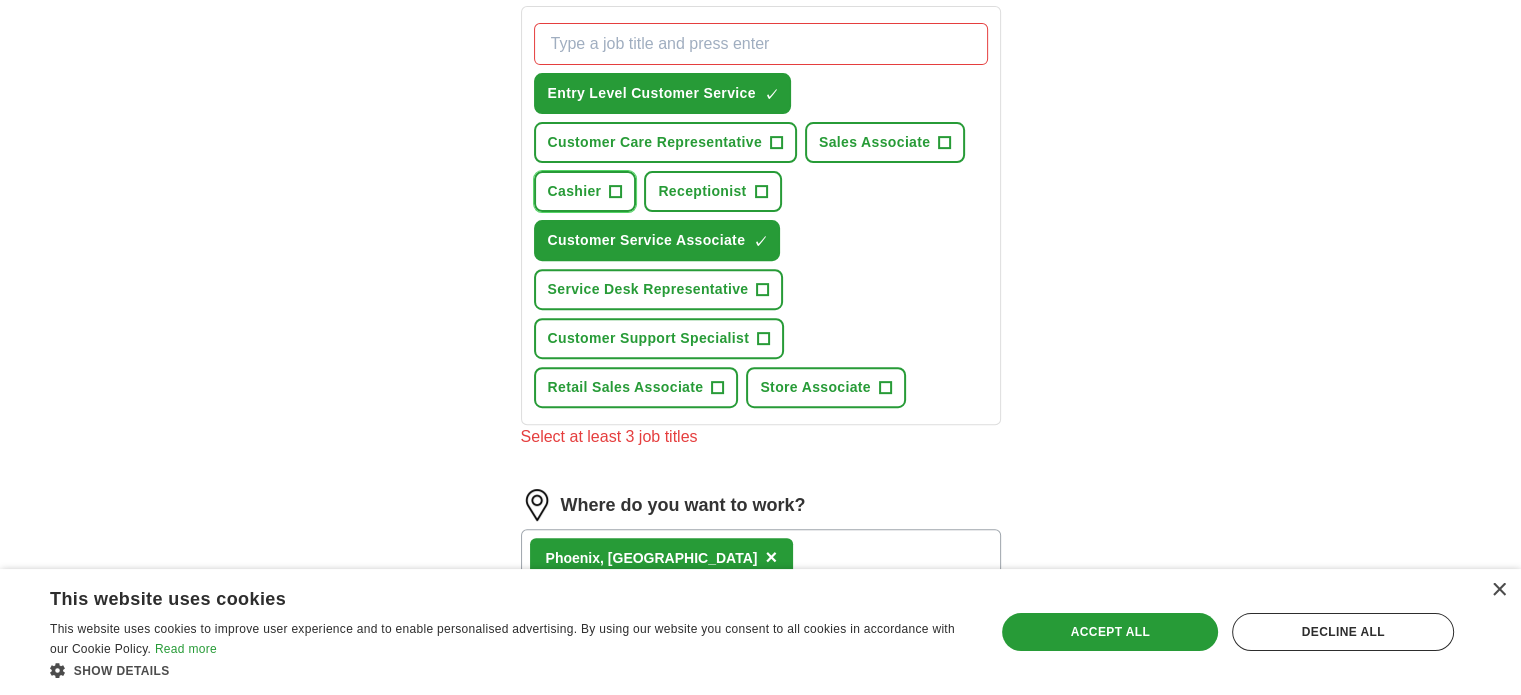 click on "+" at bounding box center (616, 192) 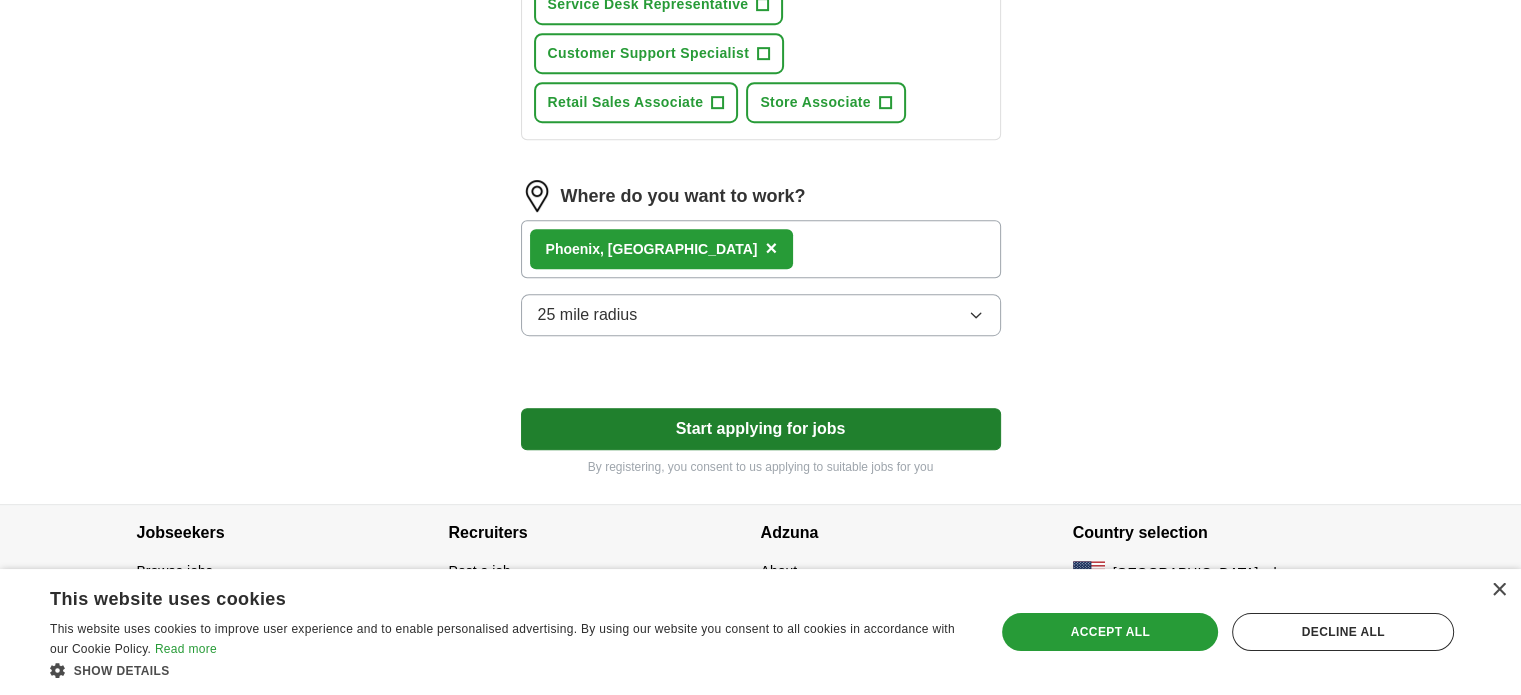 scroll, scrollTop: 1016, scrollLeft: 0, axis: vertical 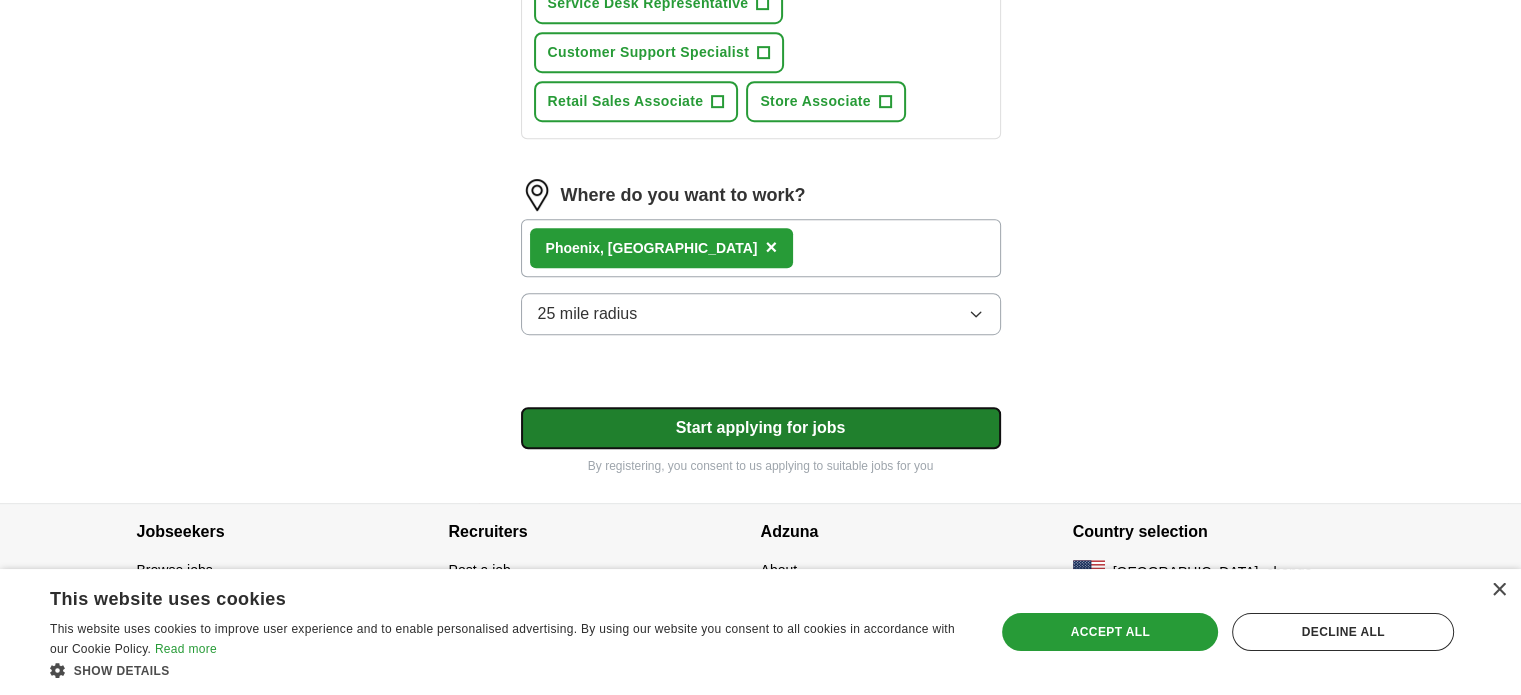click on "Start applying for jobs" at bounding box center [761, 428] 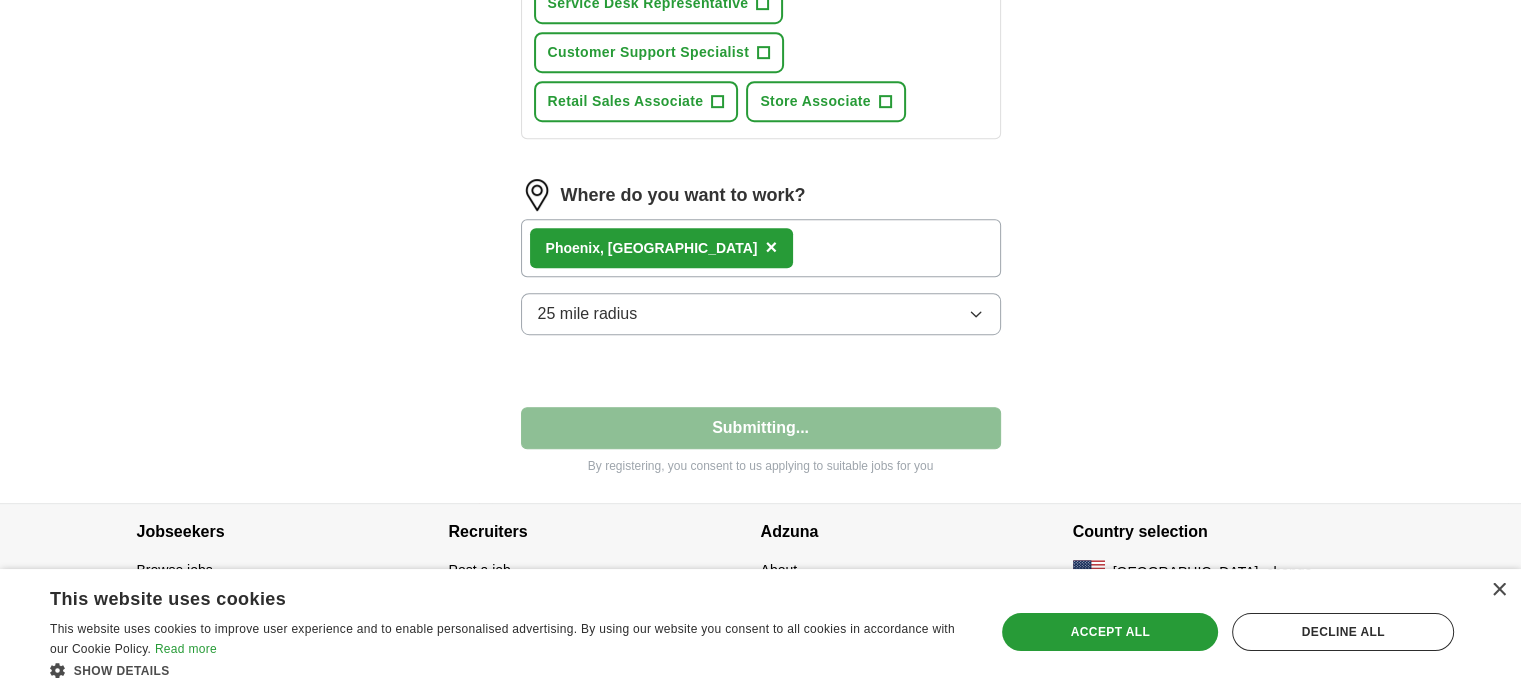 select on "**" 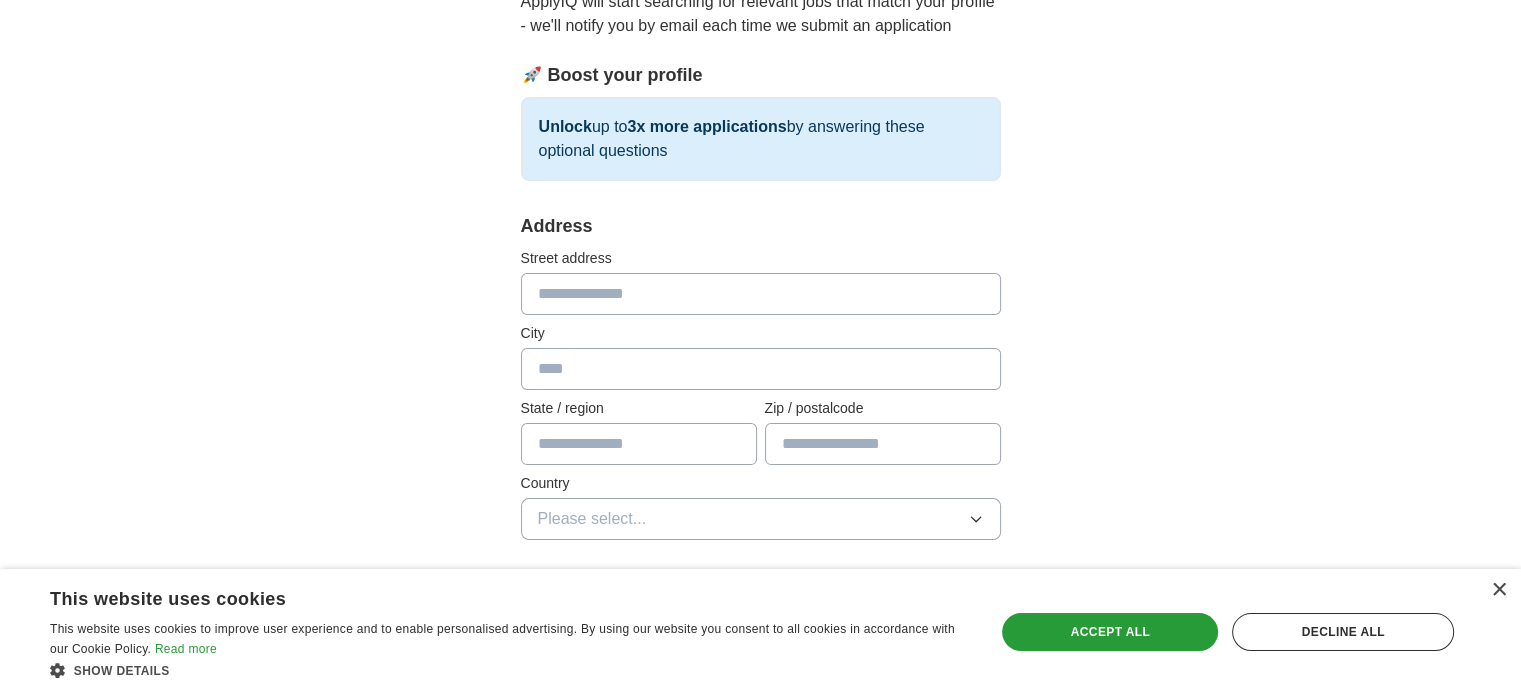 scroll, scrollTop: 300, scrollLeft: 0, axis: vertical 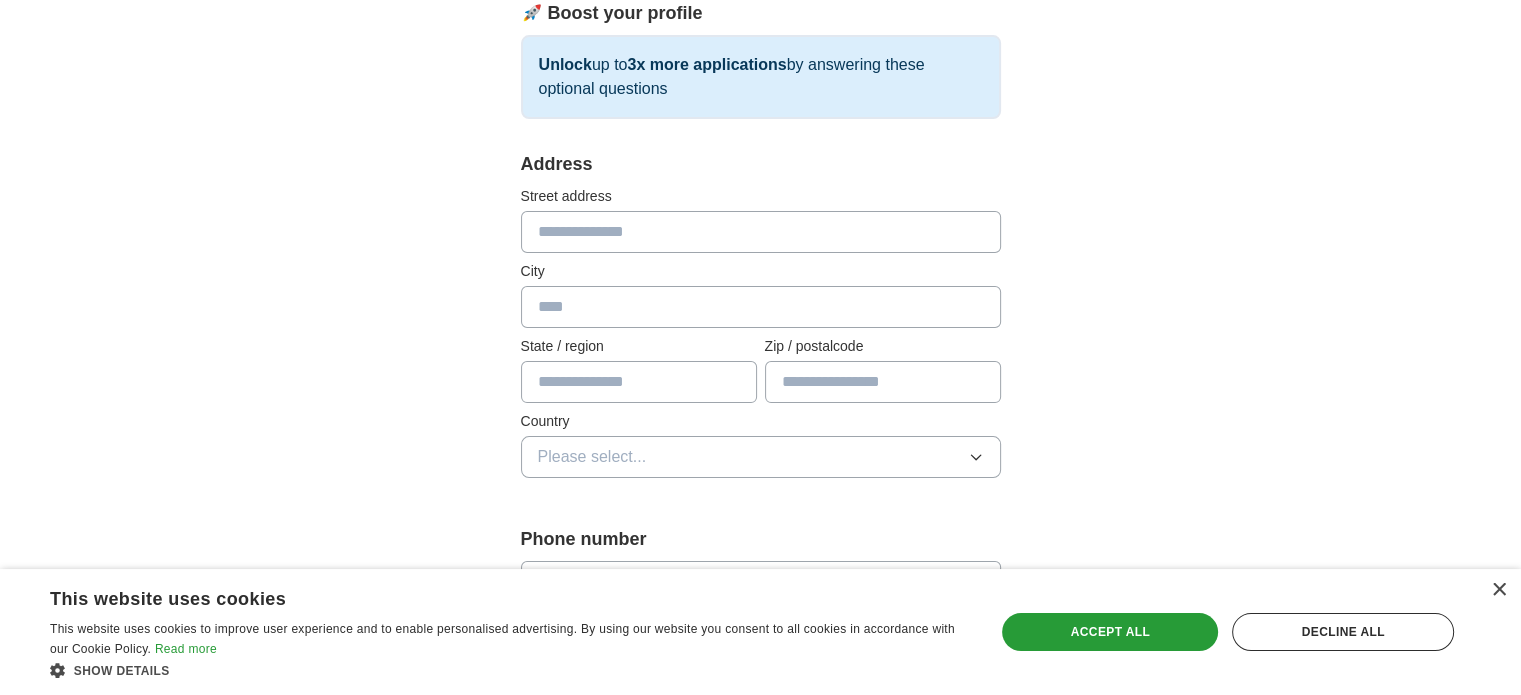 click at bounding box center [761, 232] 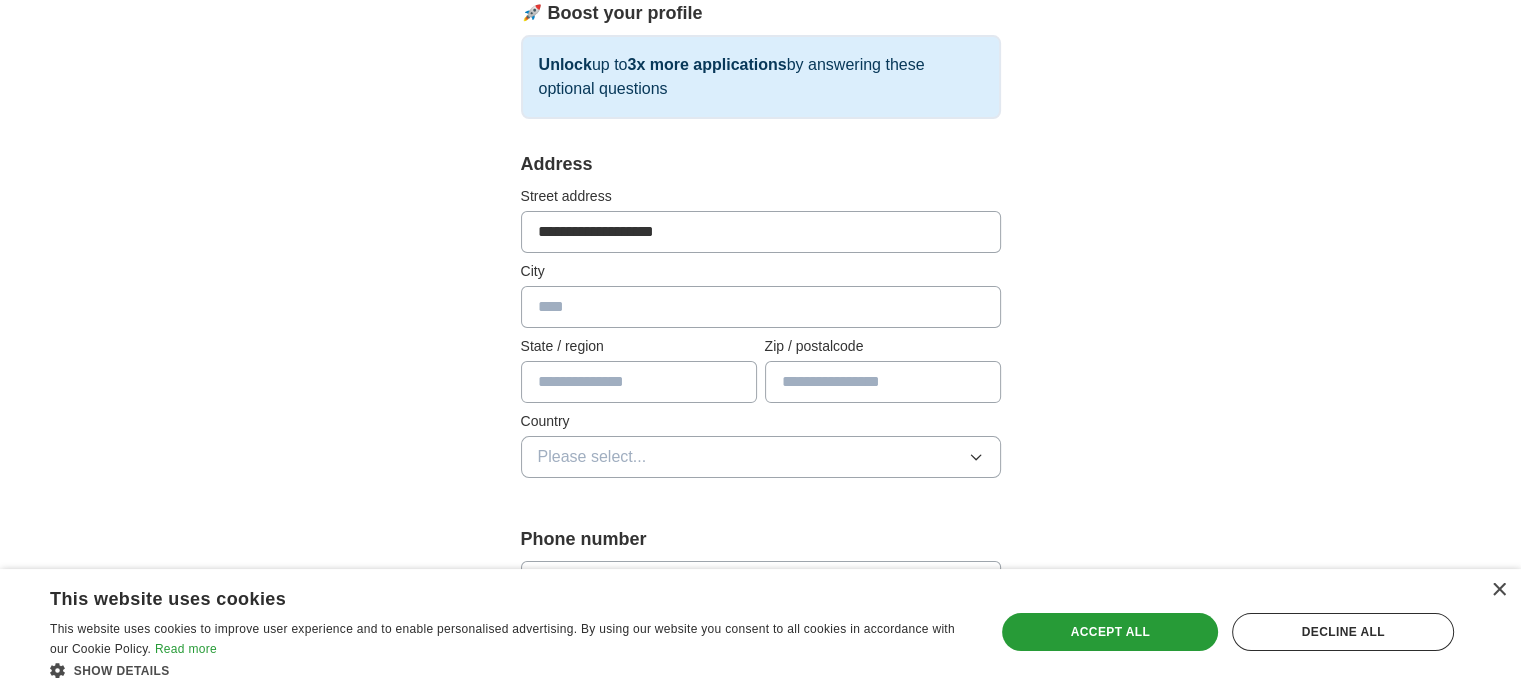 type on "*******" 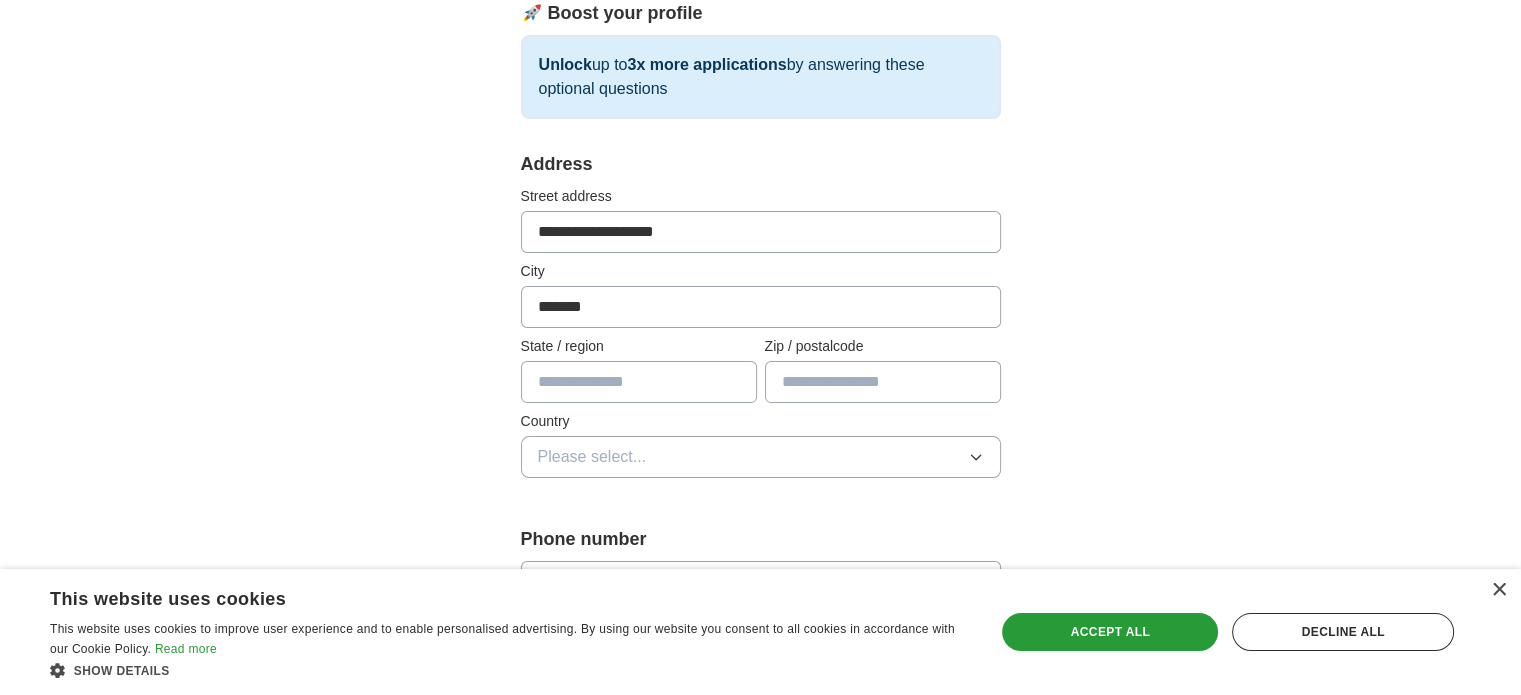 type on "**" 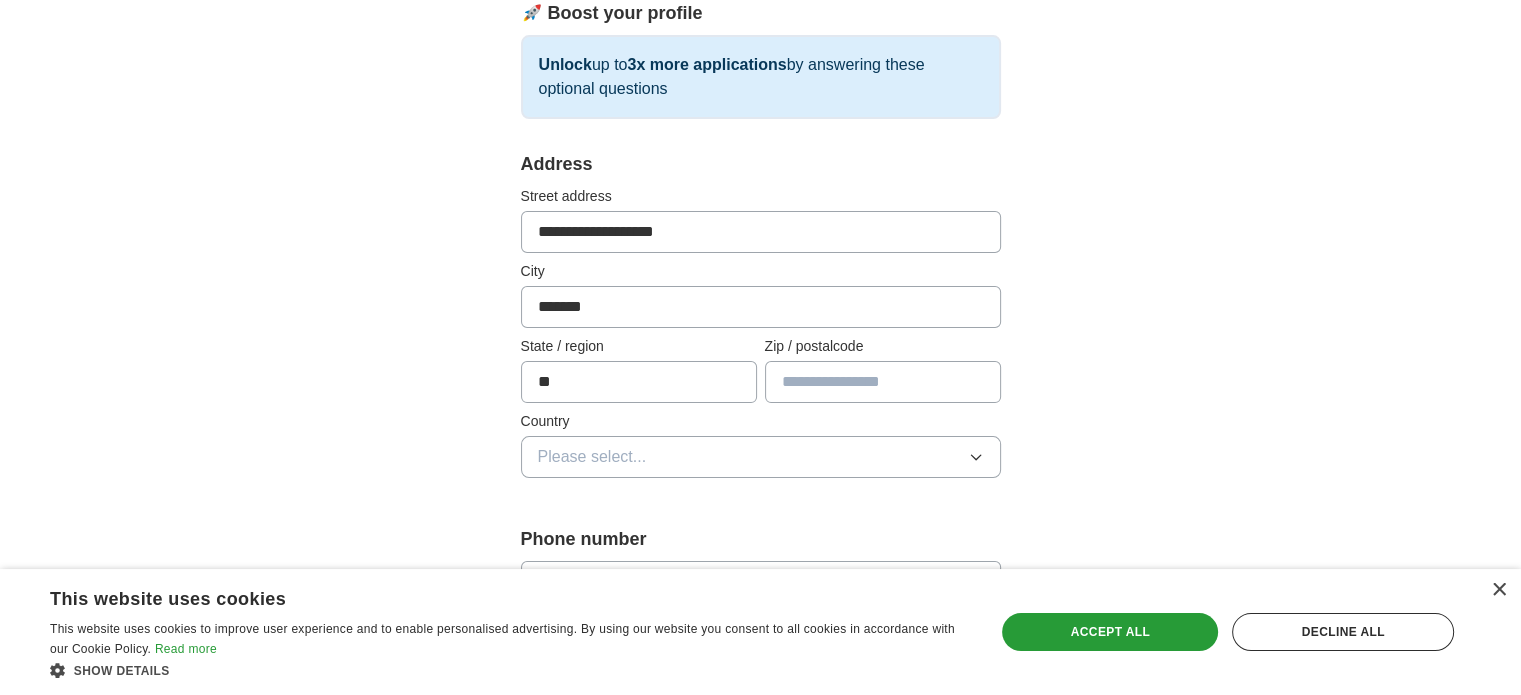type on "*****" 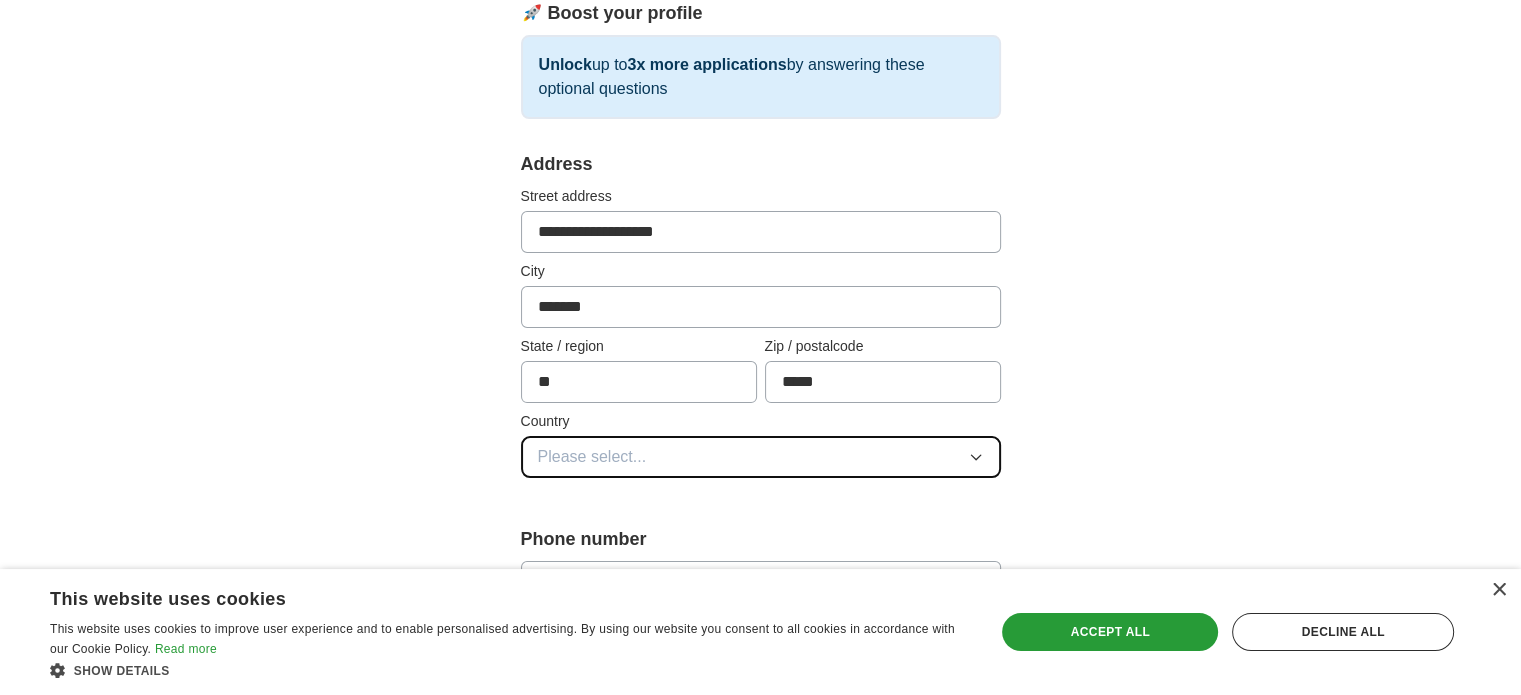 click 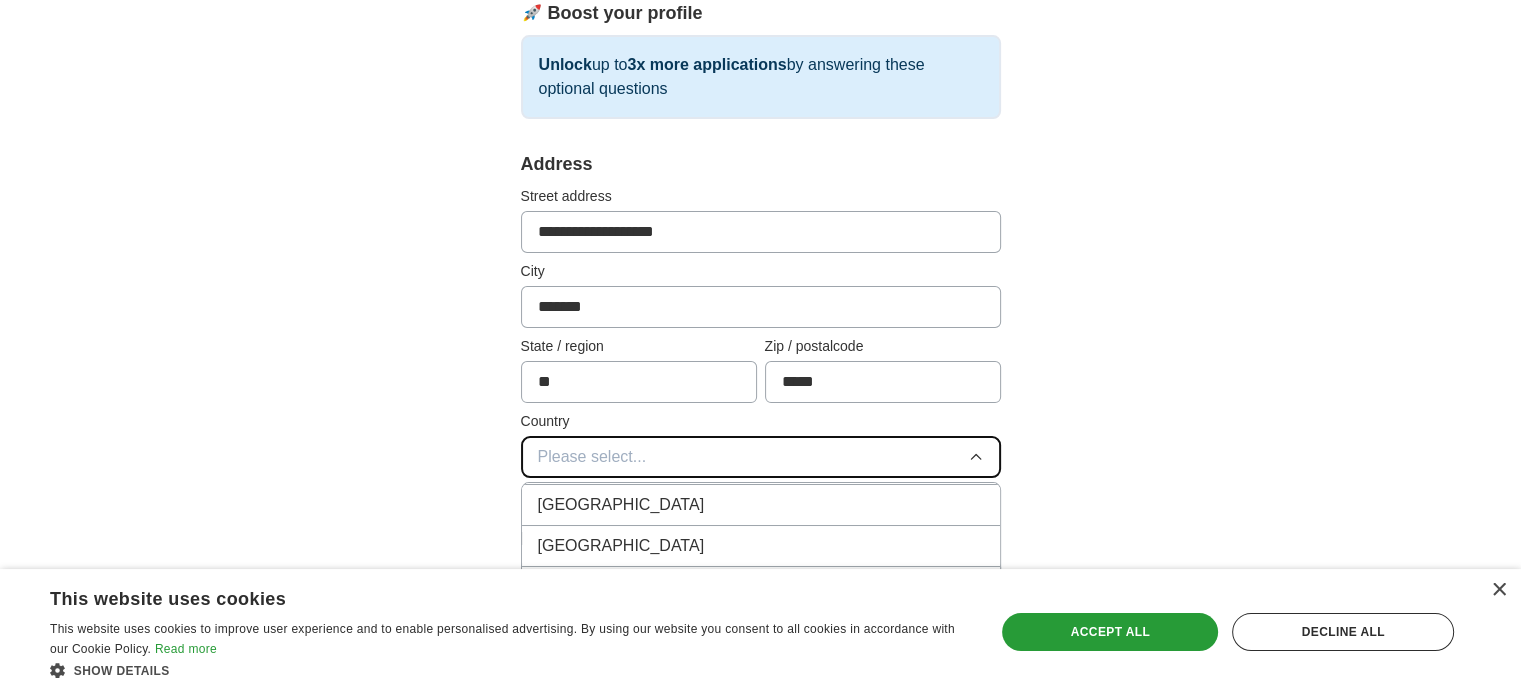 scroll, scrollTop: 200, scrollLeft: 0, axis: vertical 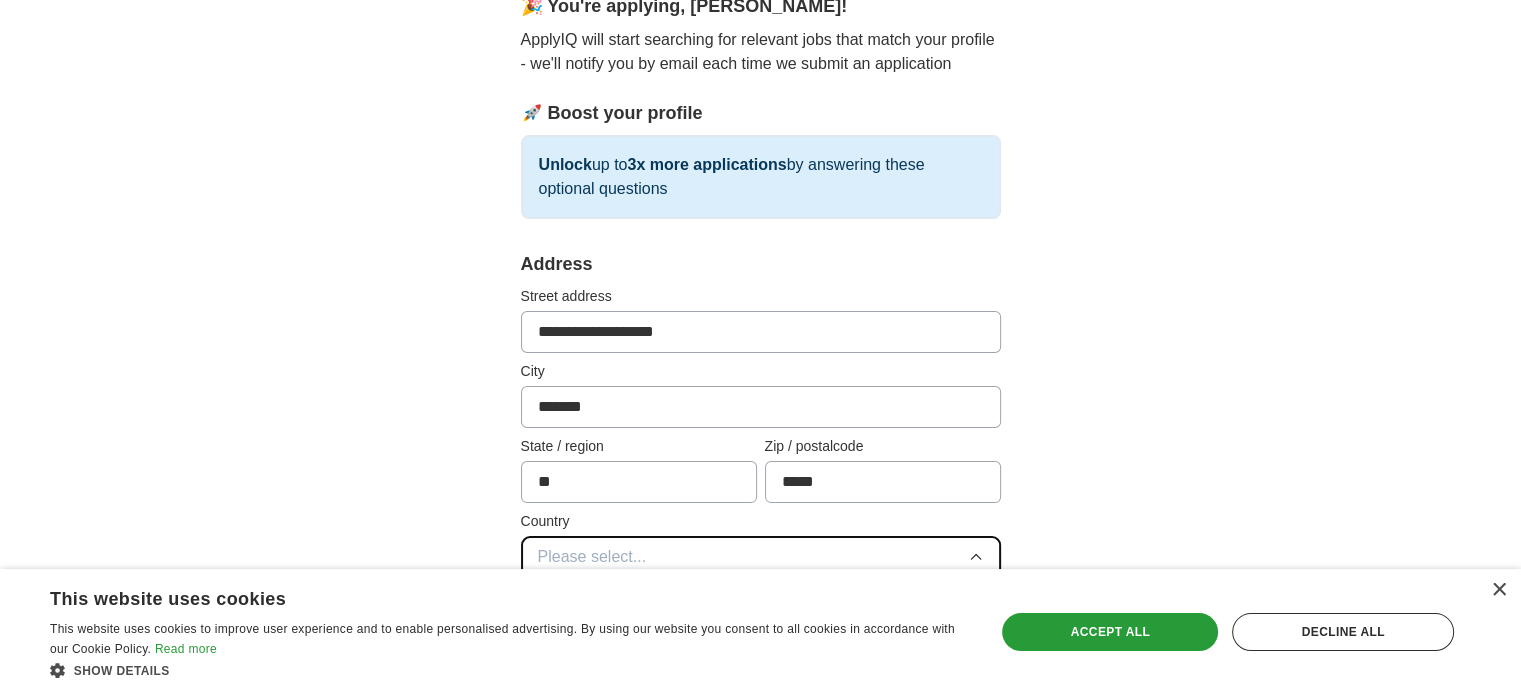 type 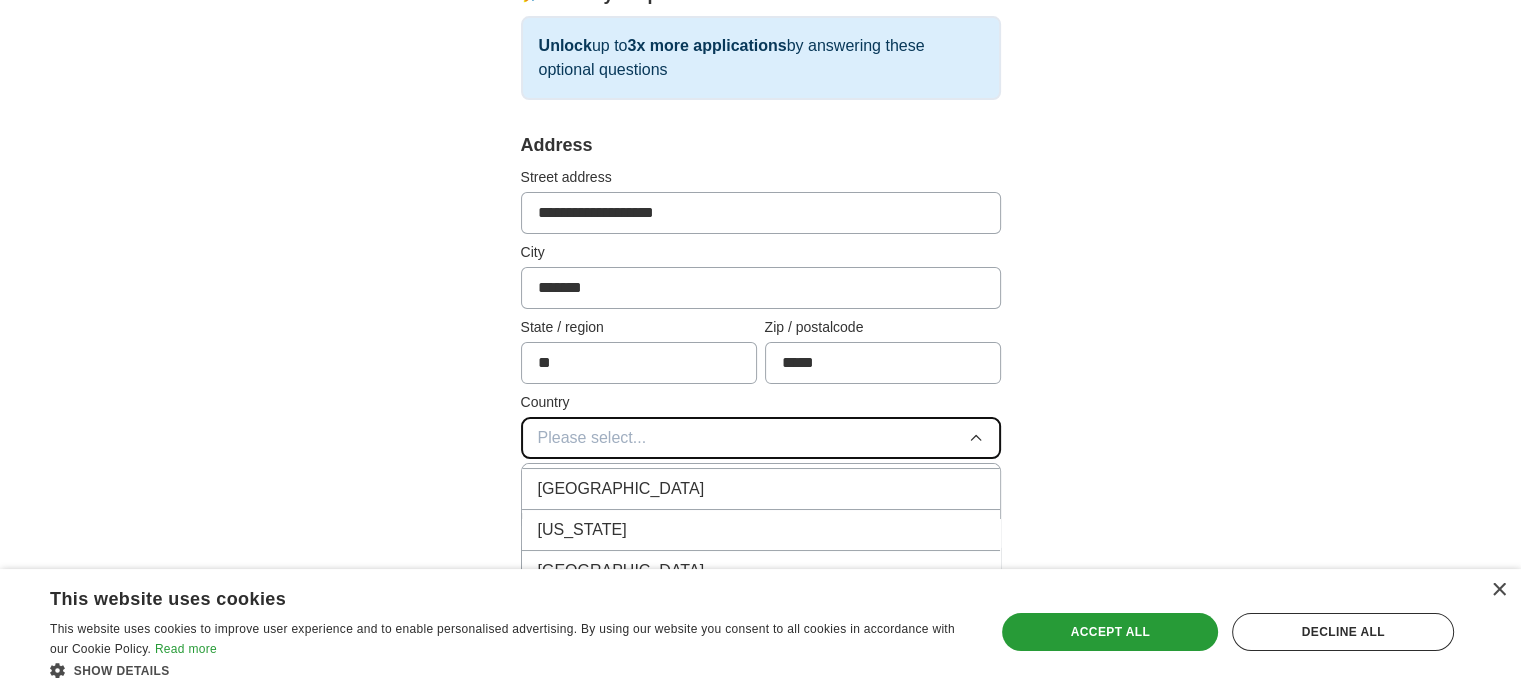 scroll, scrollTop: 560, scrollLeft: 0, axis: vertical 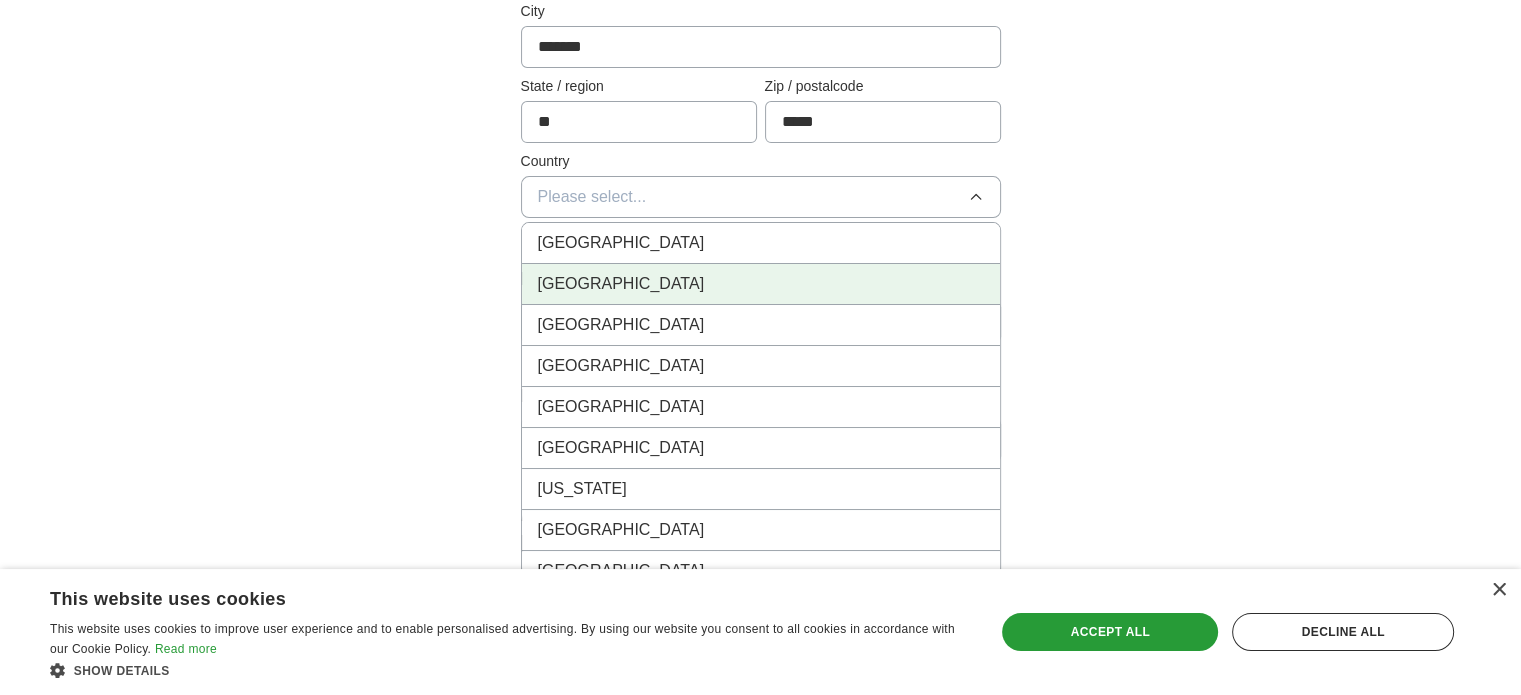 click on "[GEOGRAPHIC_DATA]" at bounding box center (761, 284) 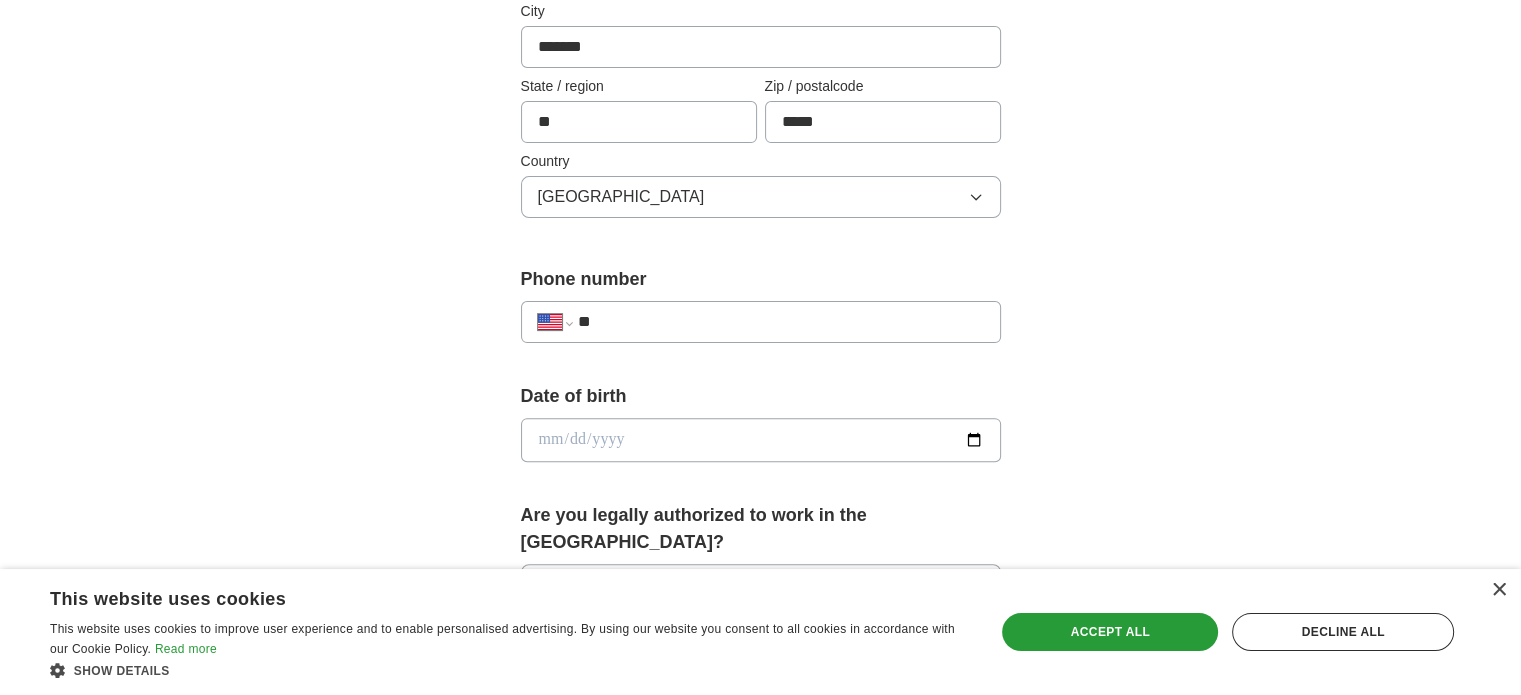click on "**" at bounding box center [780, 322] 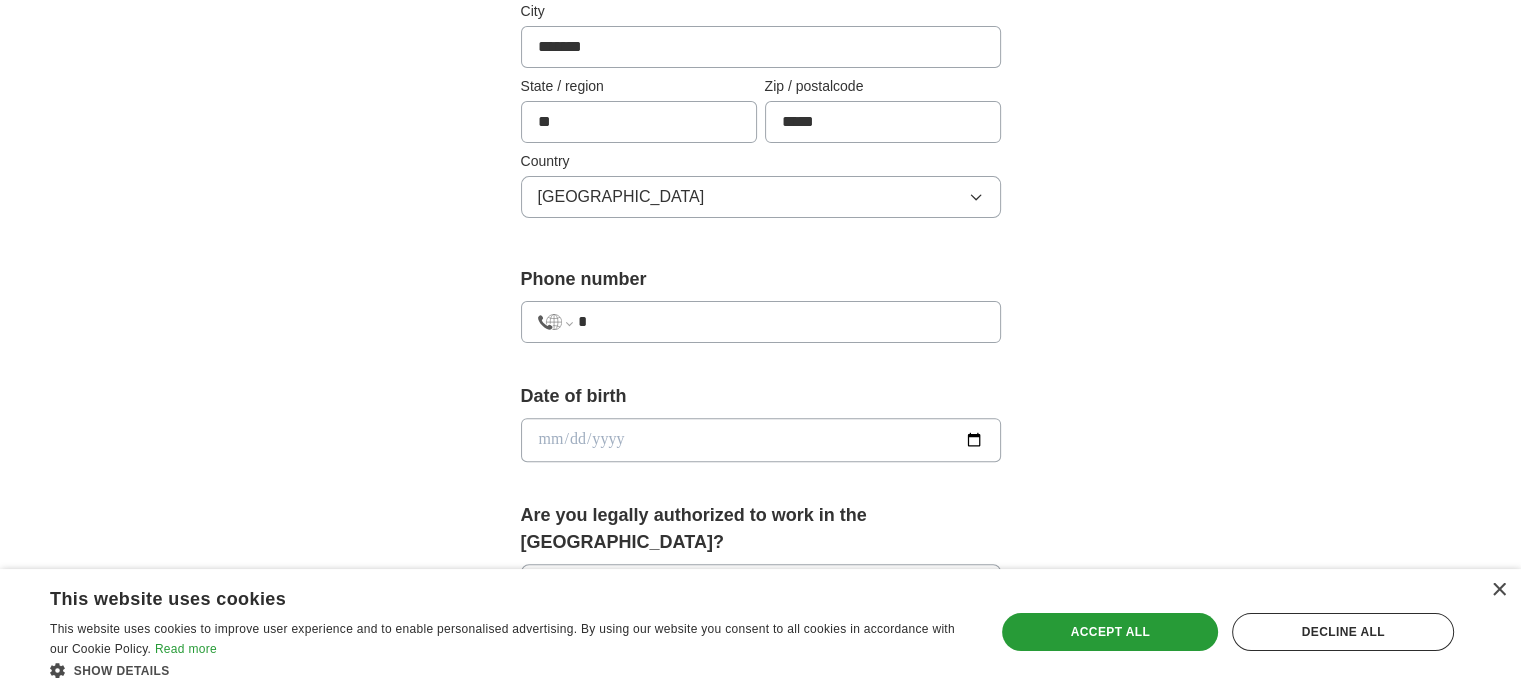 type on "**" 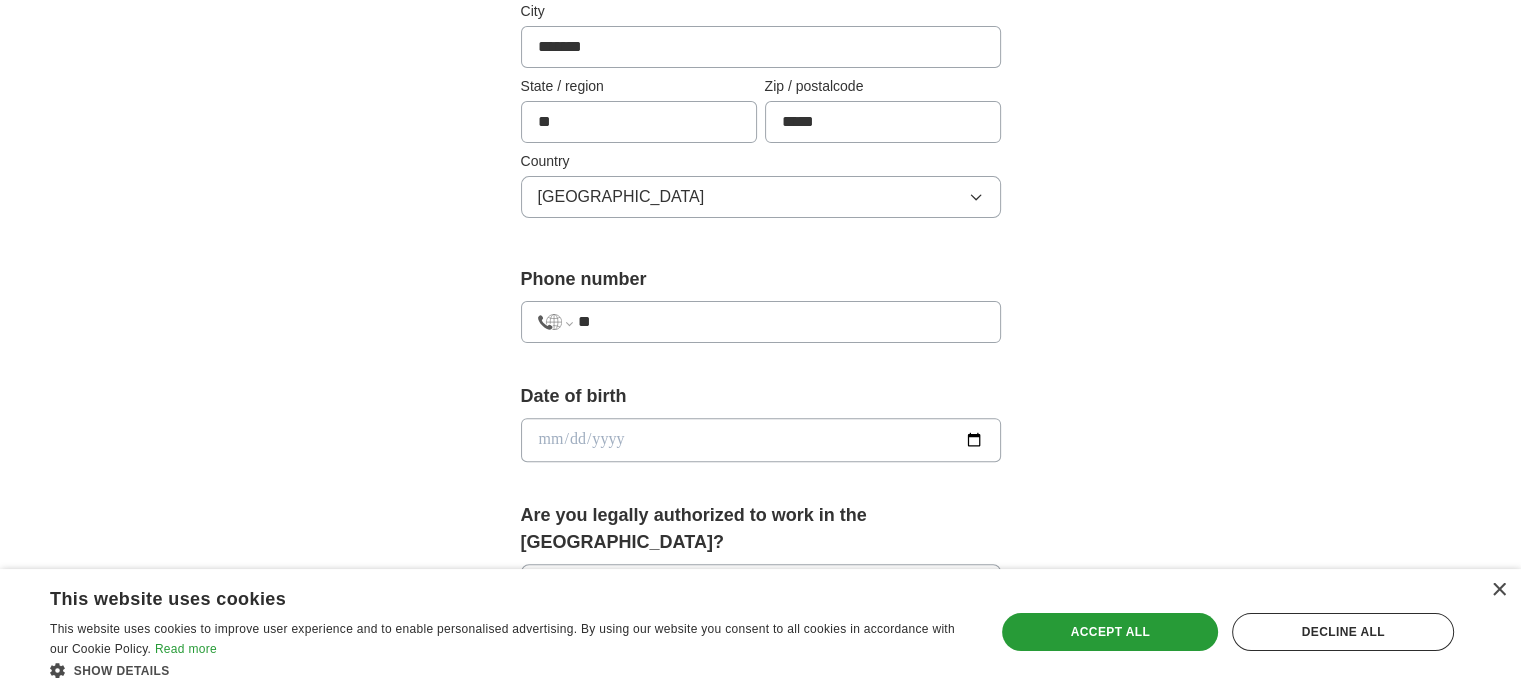 select on "**" 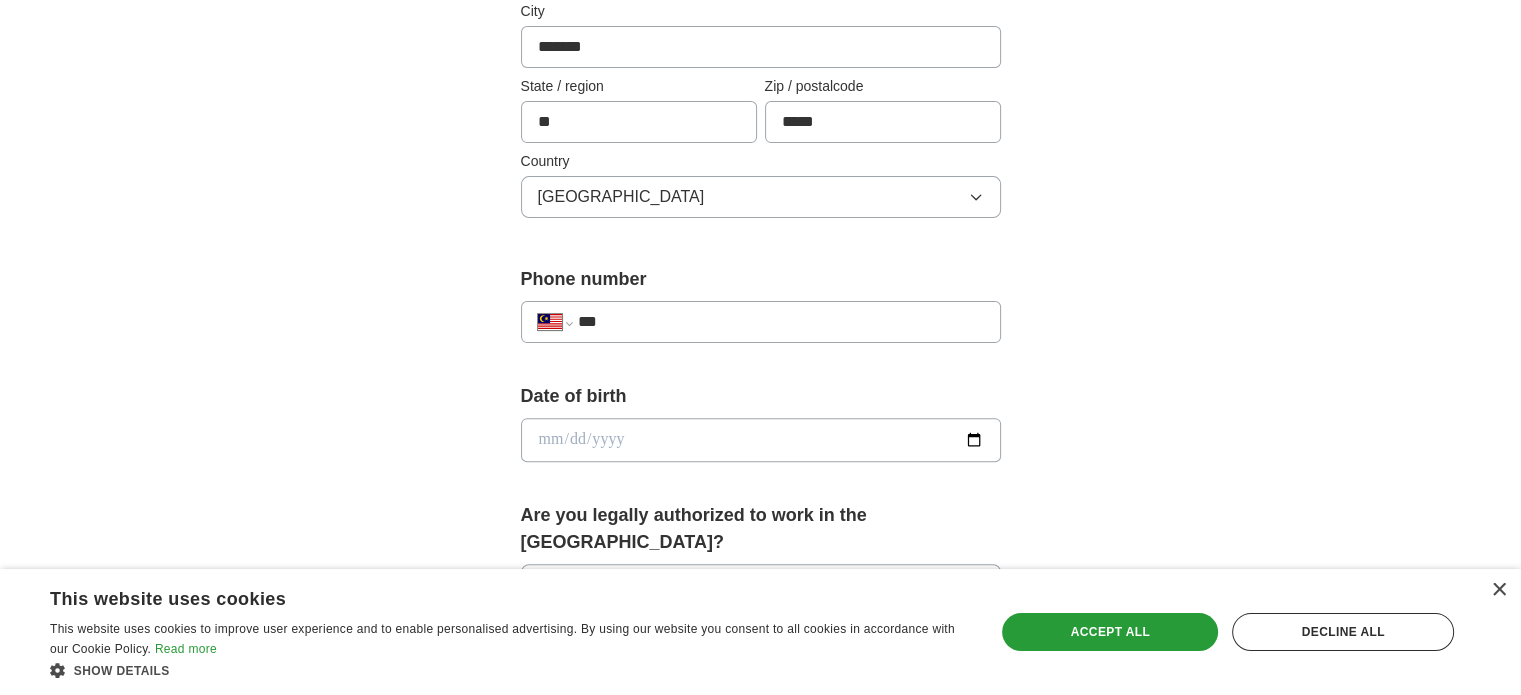 type on "**" 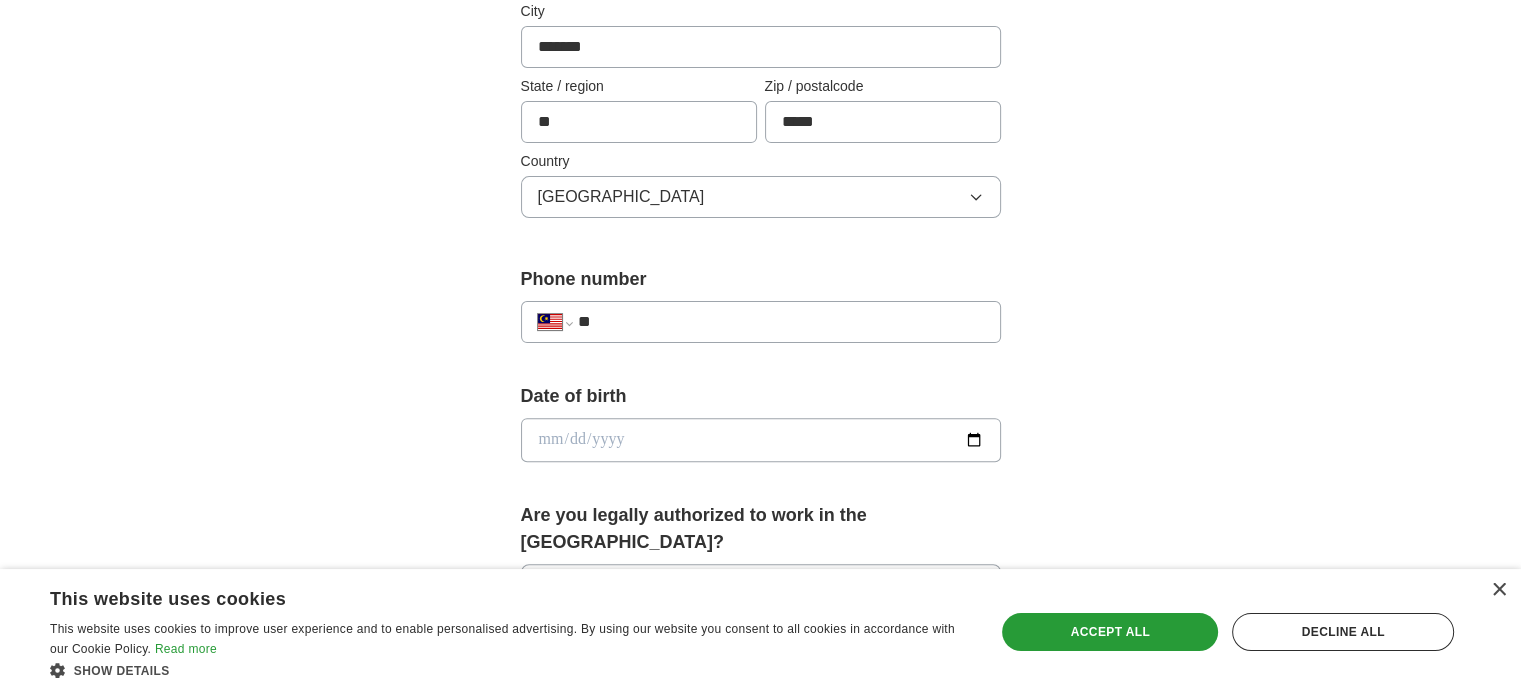 select on "**" 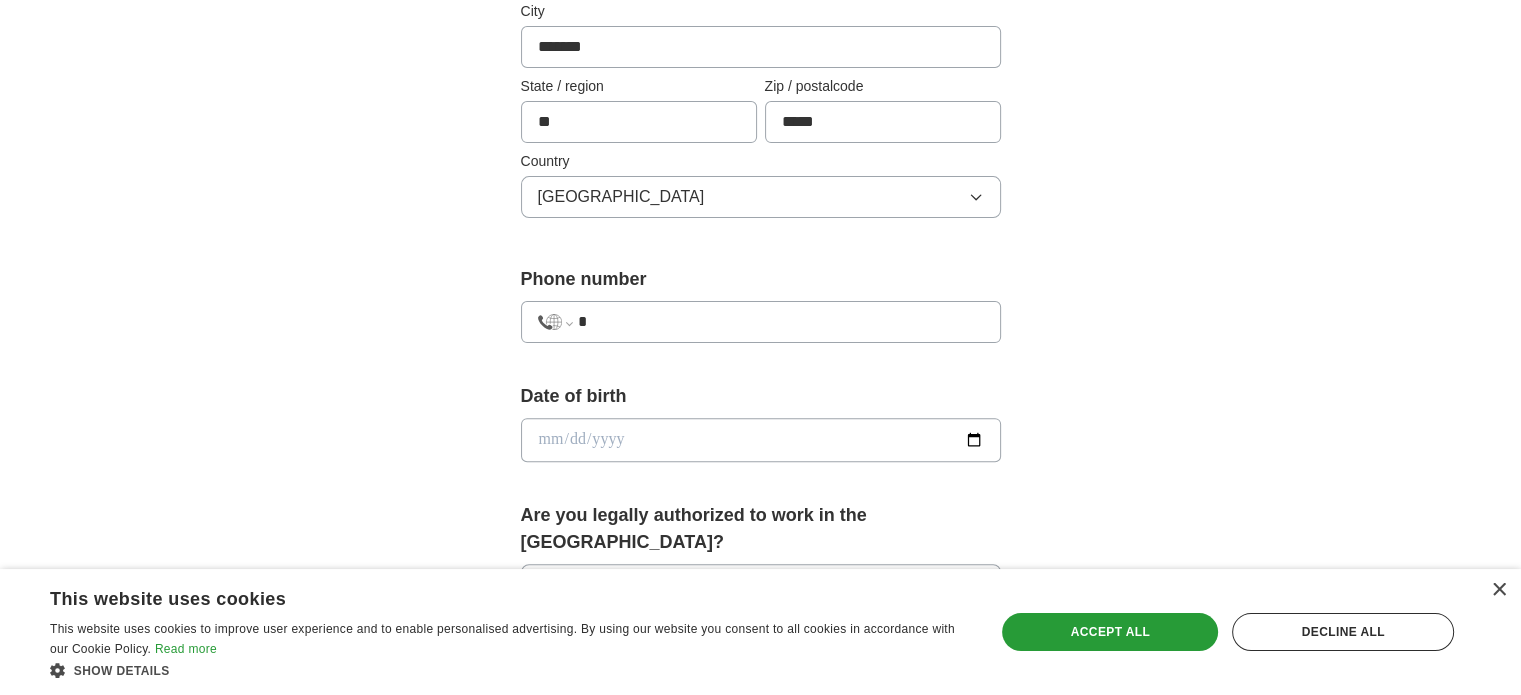 type on "**" 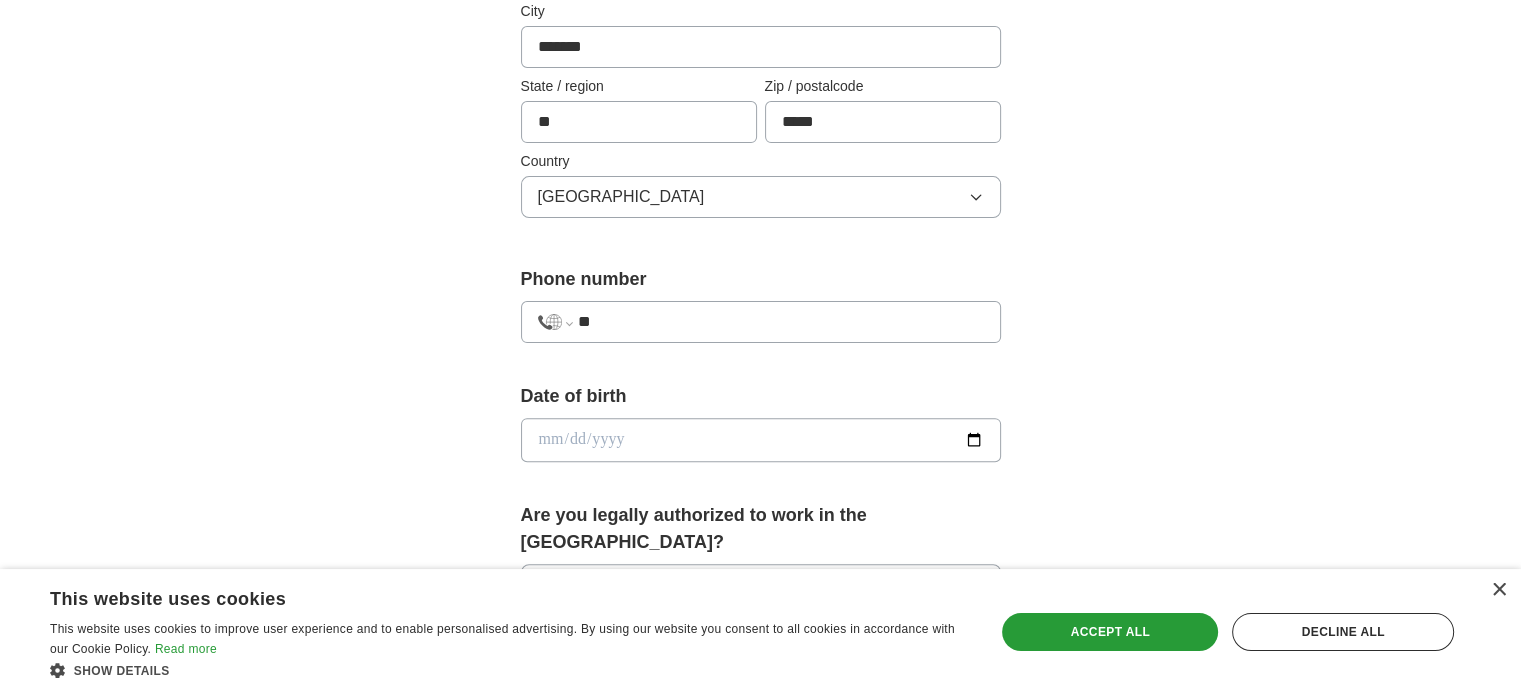 select on "**" 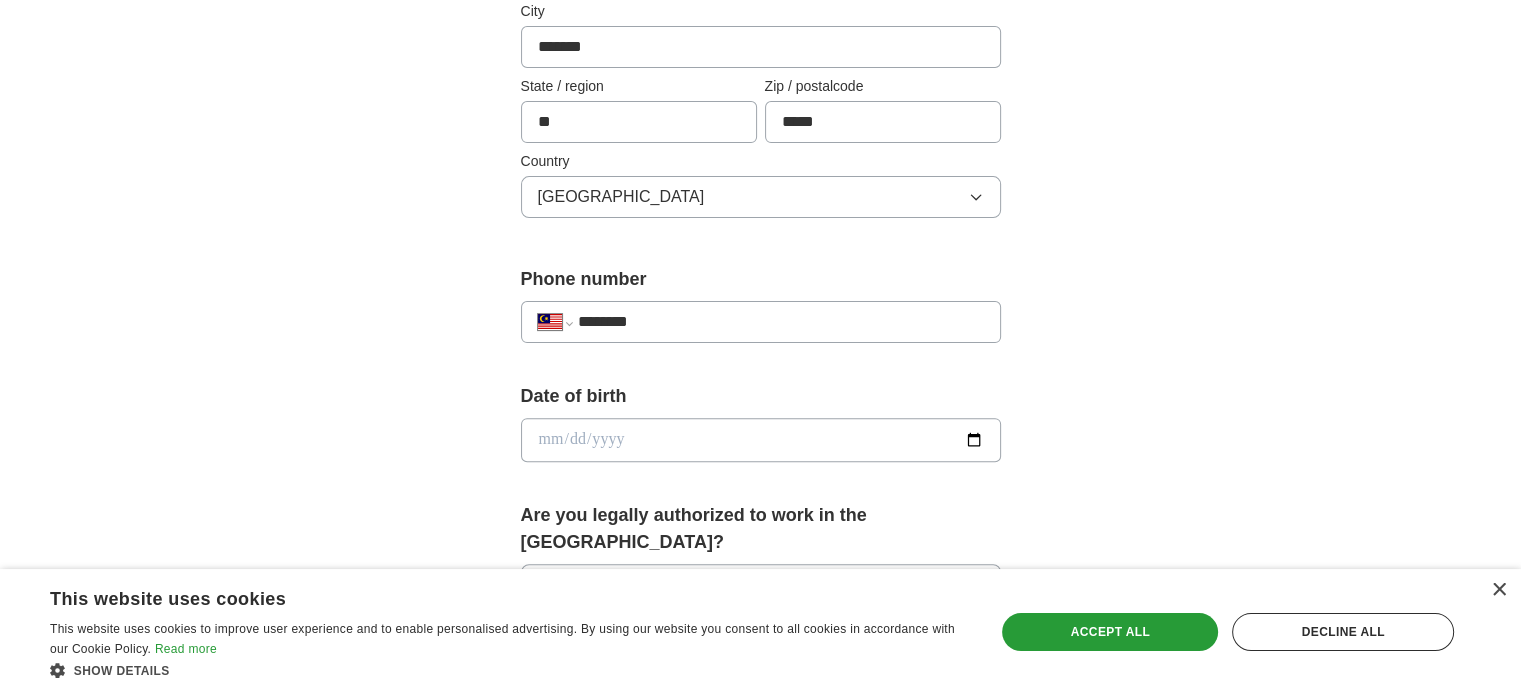 type on "********" 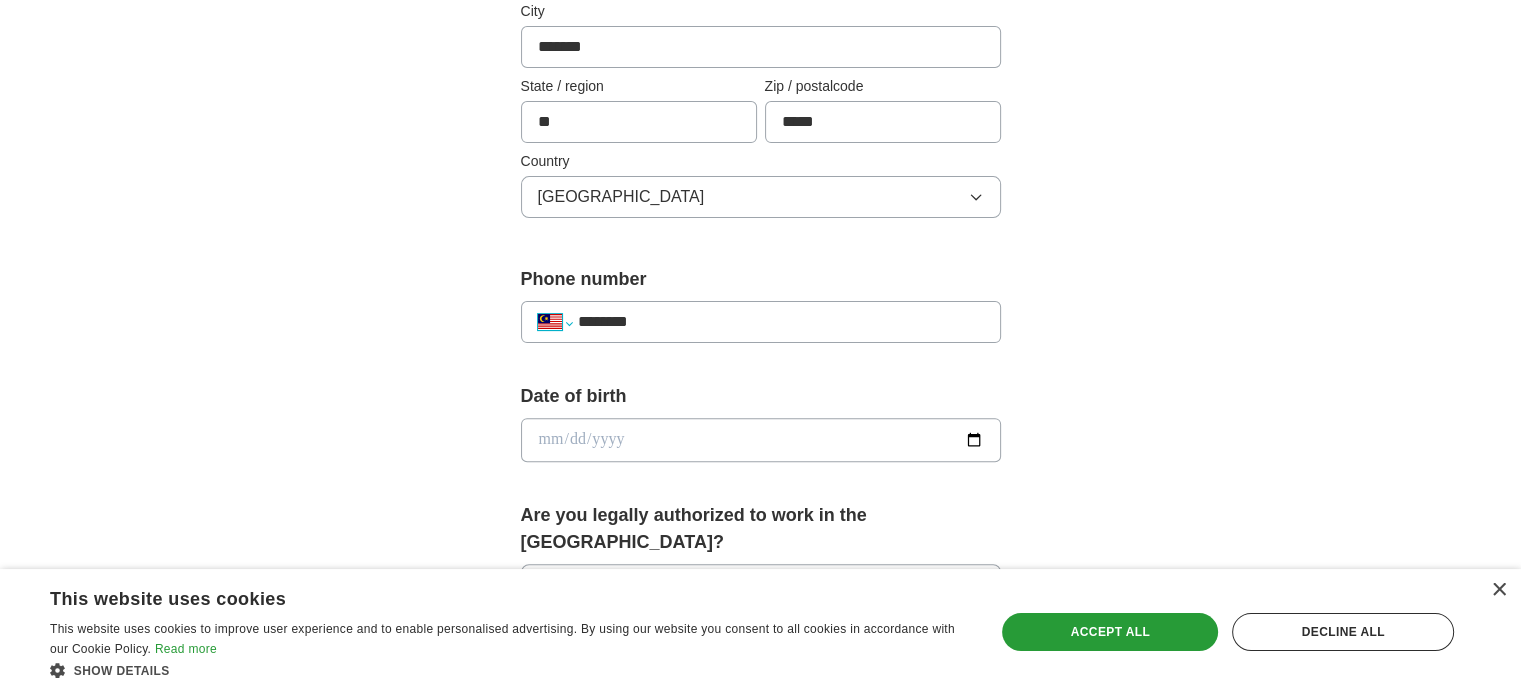 click on "**********" at bounding box center [555, 322] 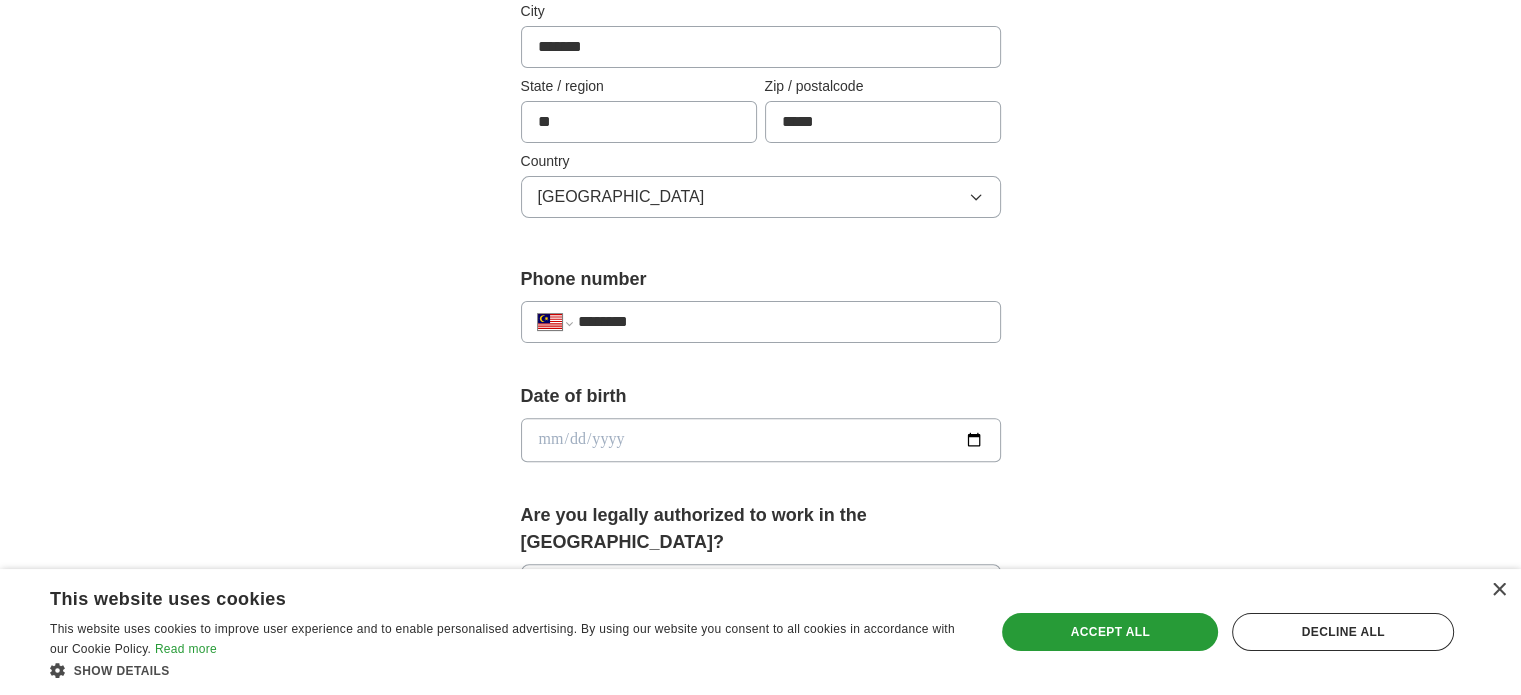 click on "**********" at bounding box center (555, 322) 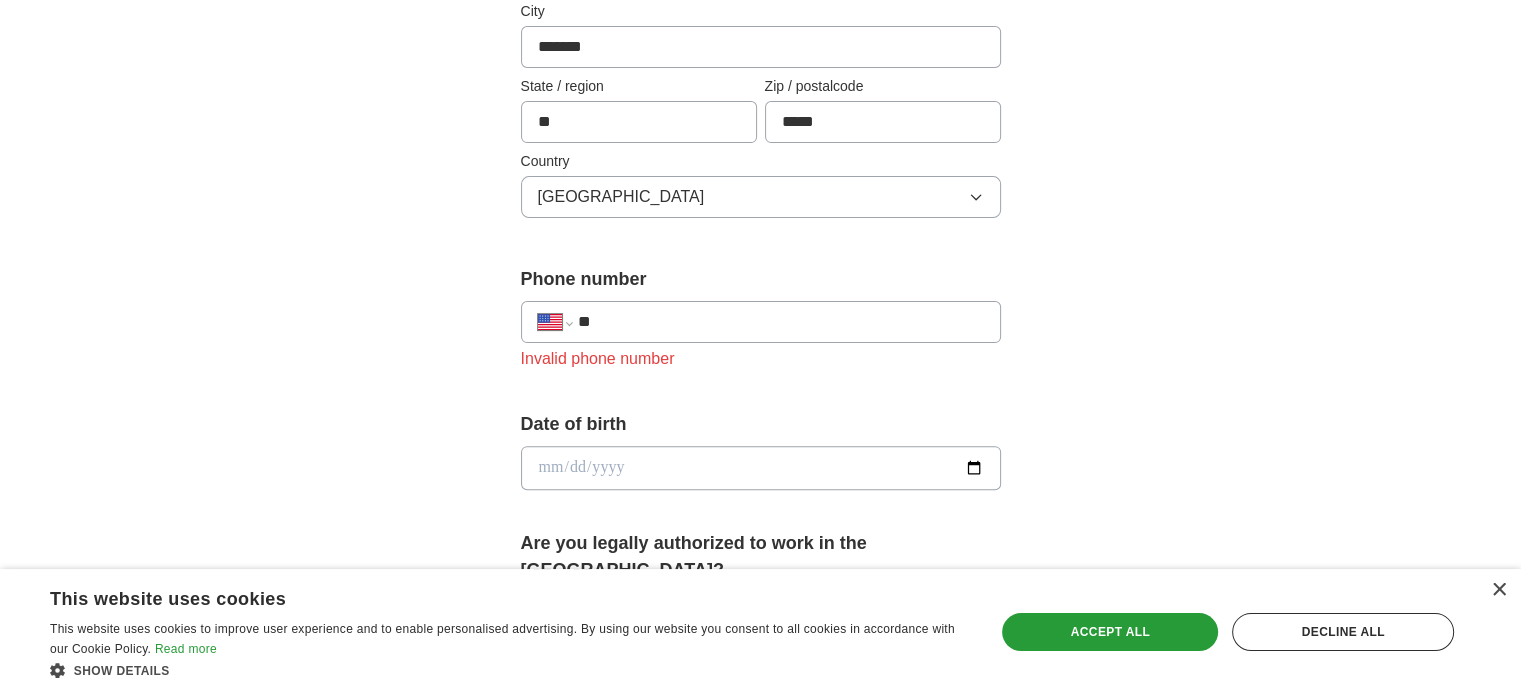 click on "**" at bounding box center (780, 322) 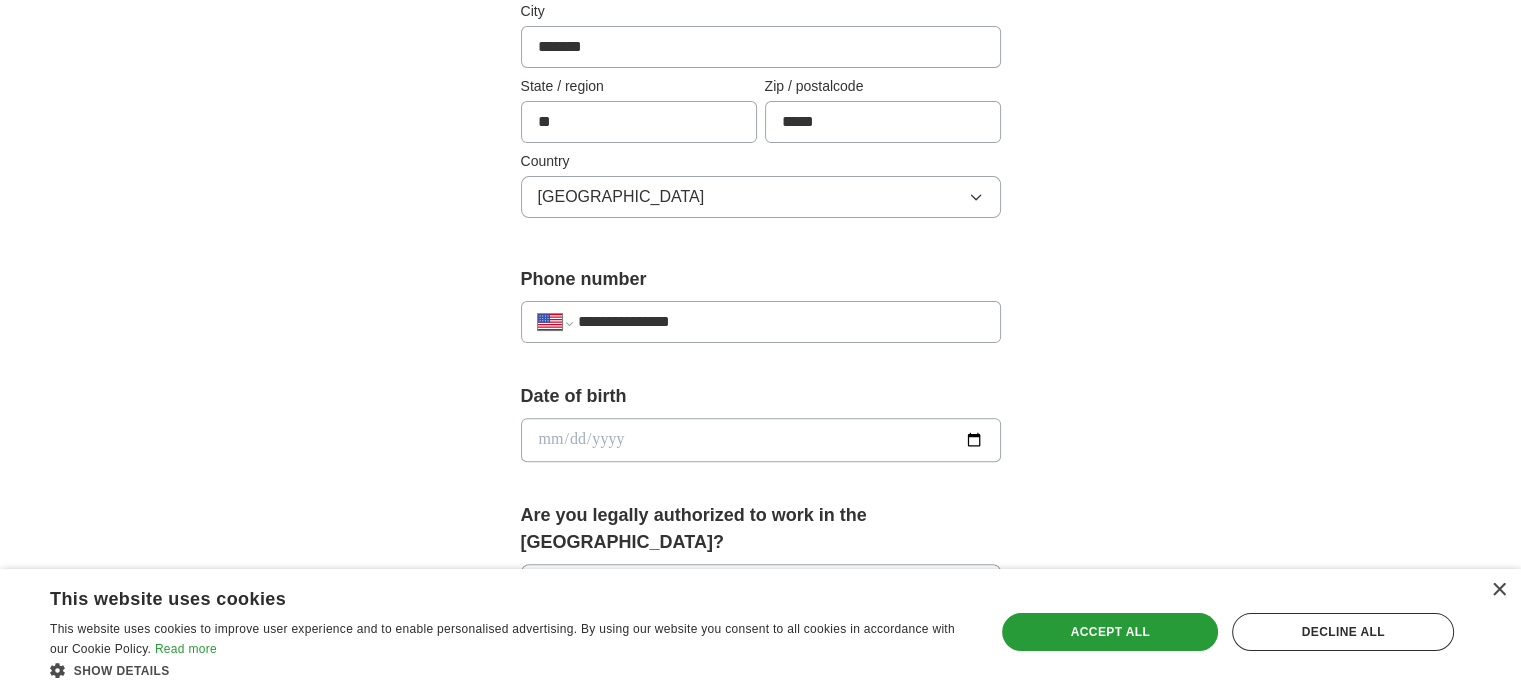 type on "**********" 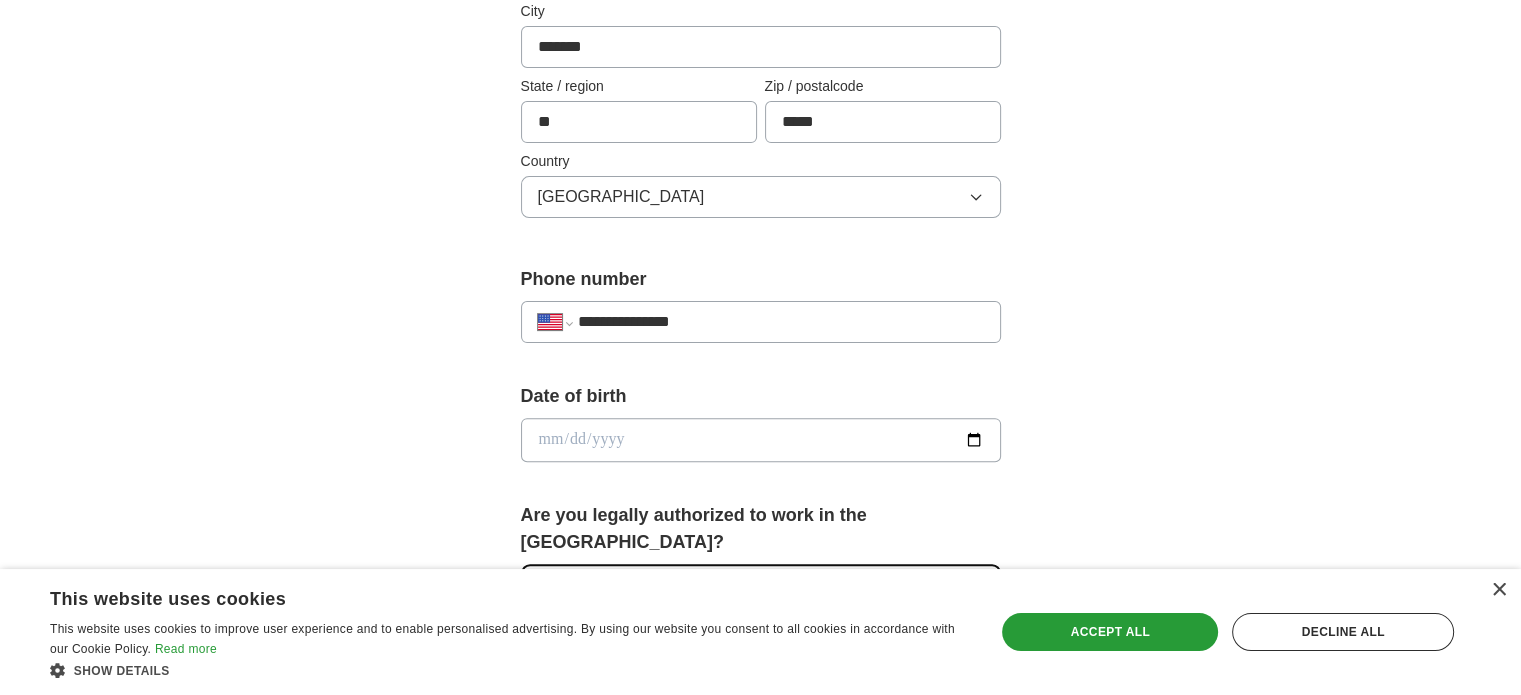 click 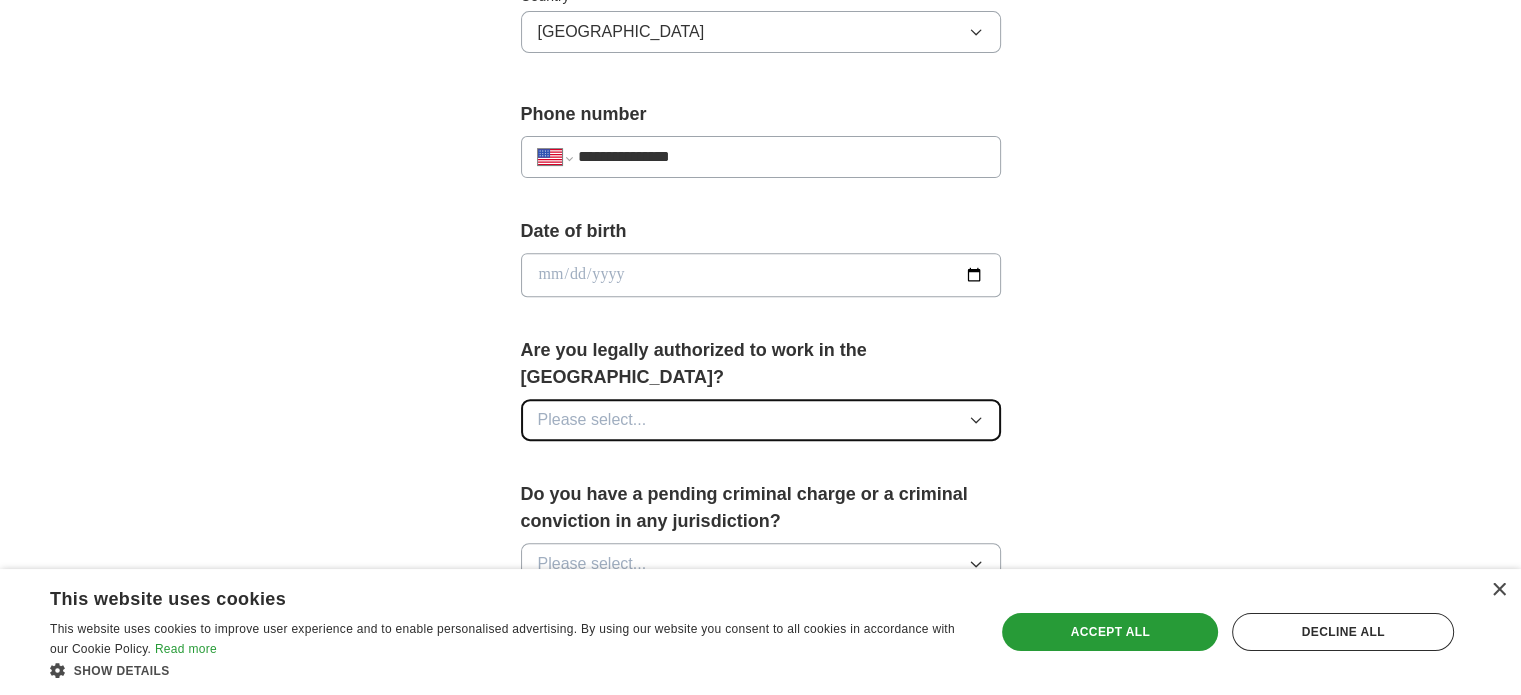 scroll, scrollTop: 760, scrollLeft: 0, axis: vertical 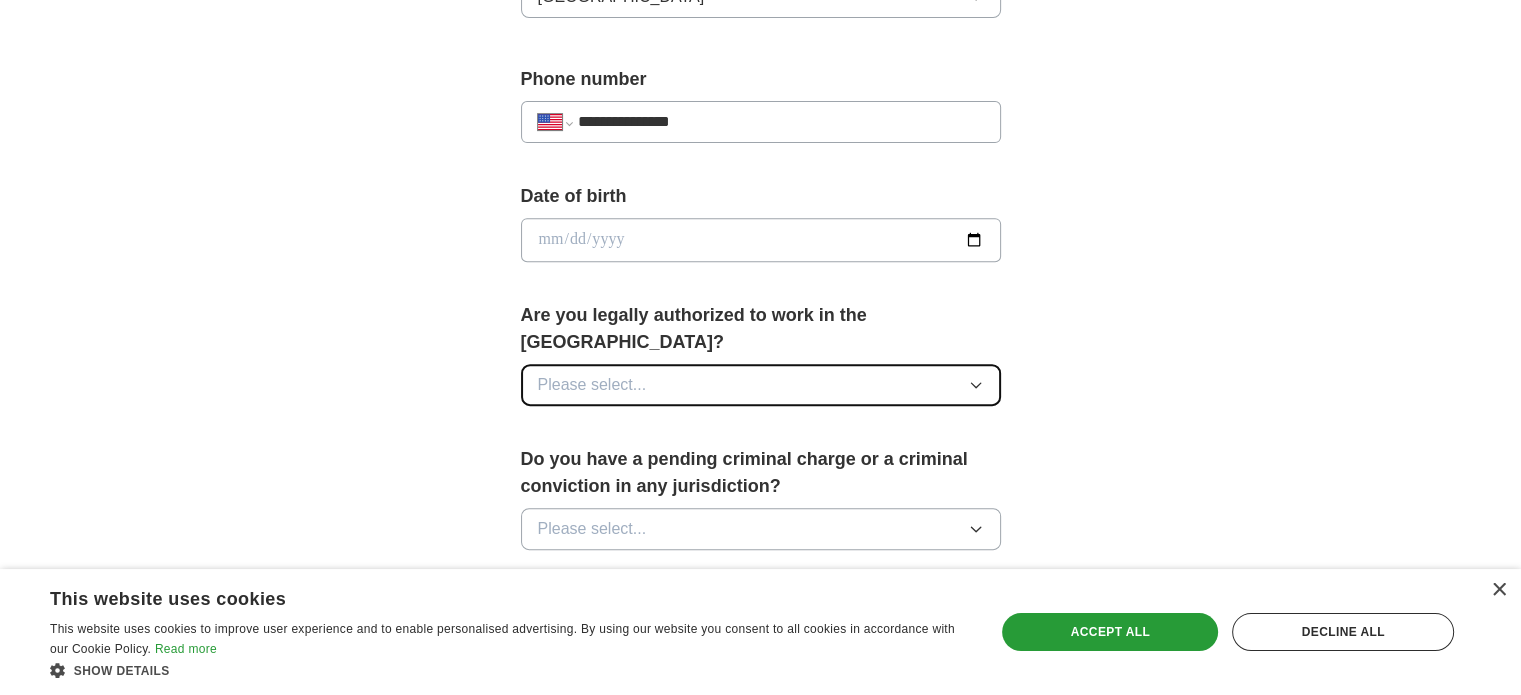 click 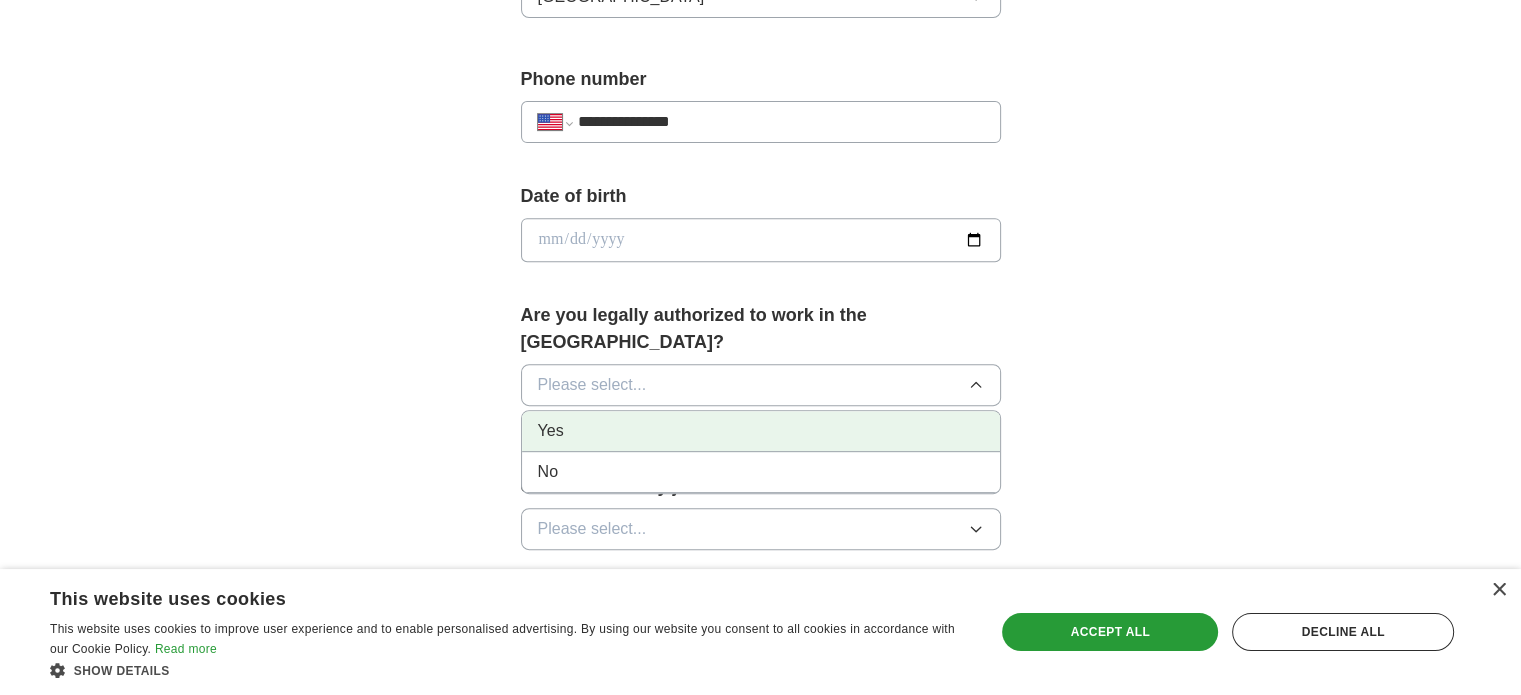 click on "Yes" at bounding box center [761, 431] 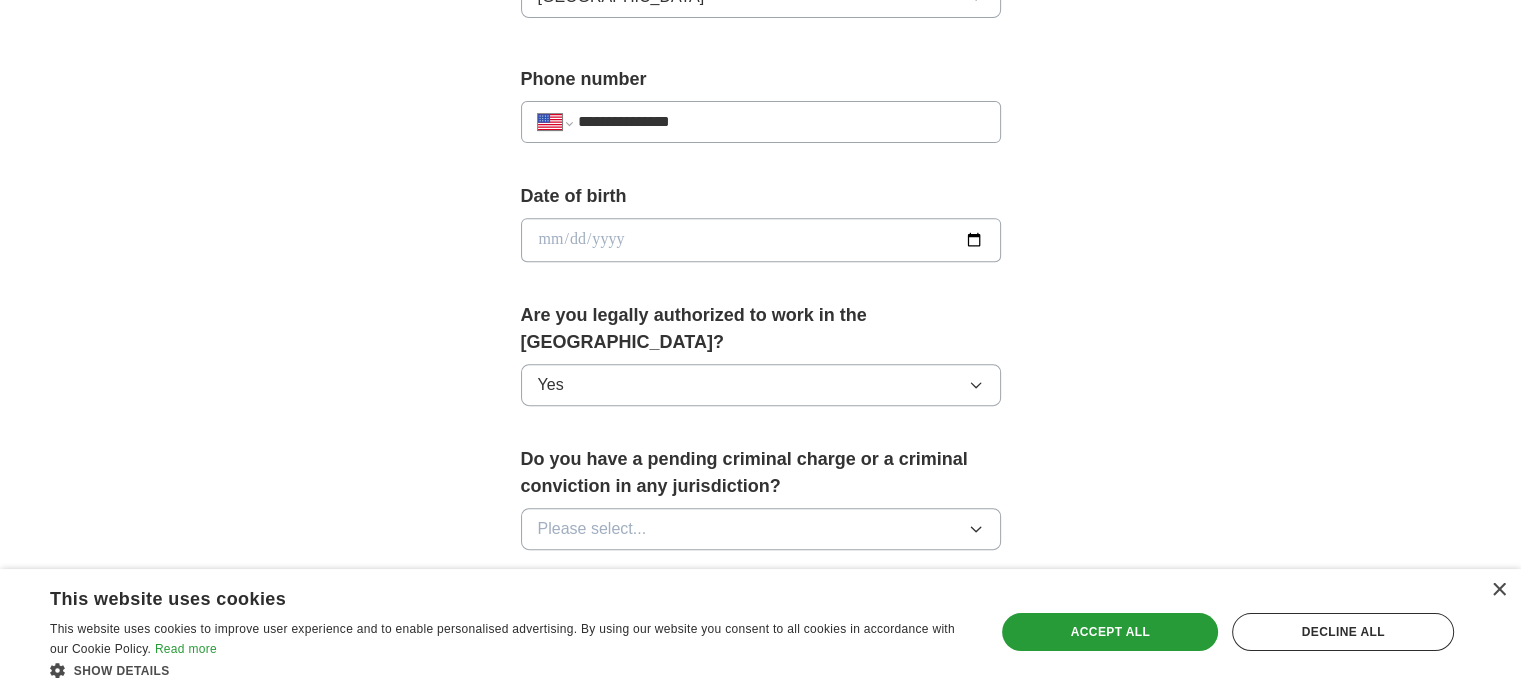 click at bounding box center [761, 240] 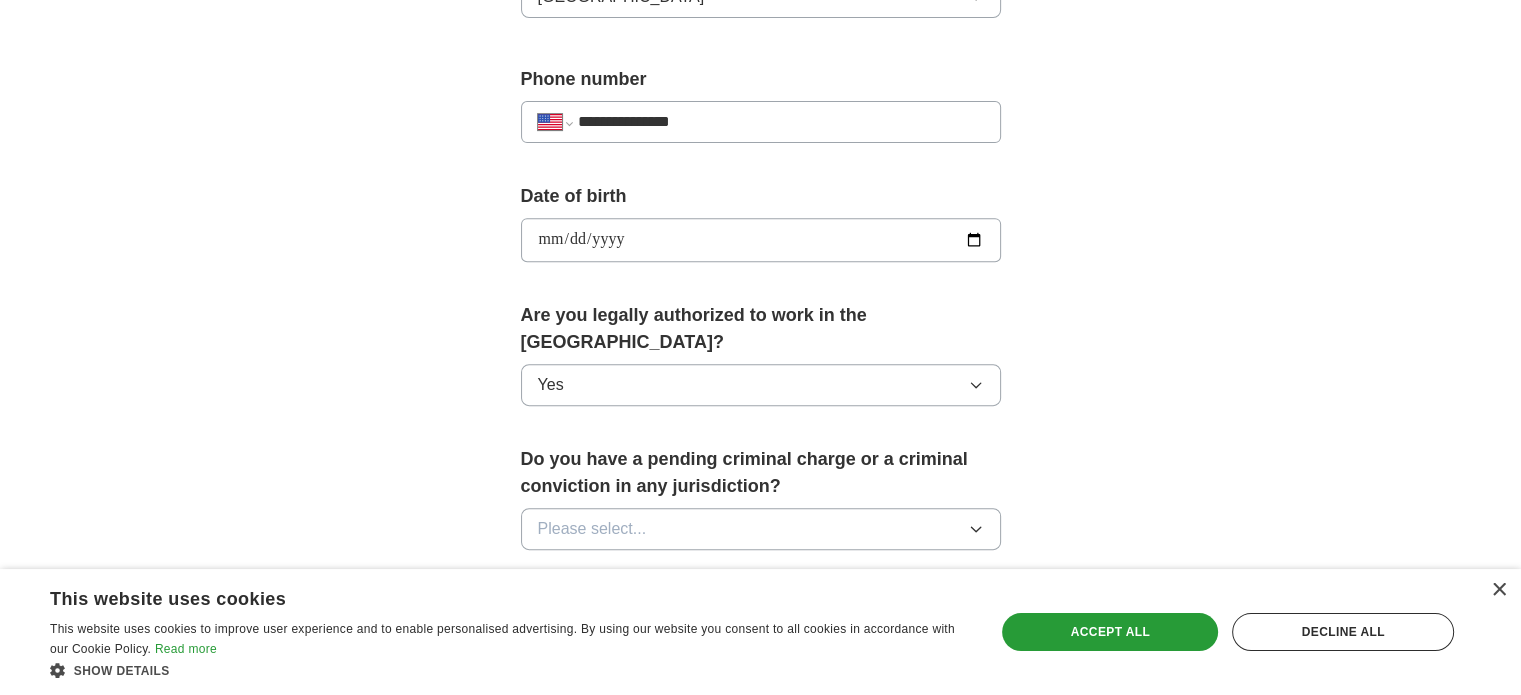 type on "**********" 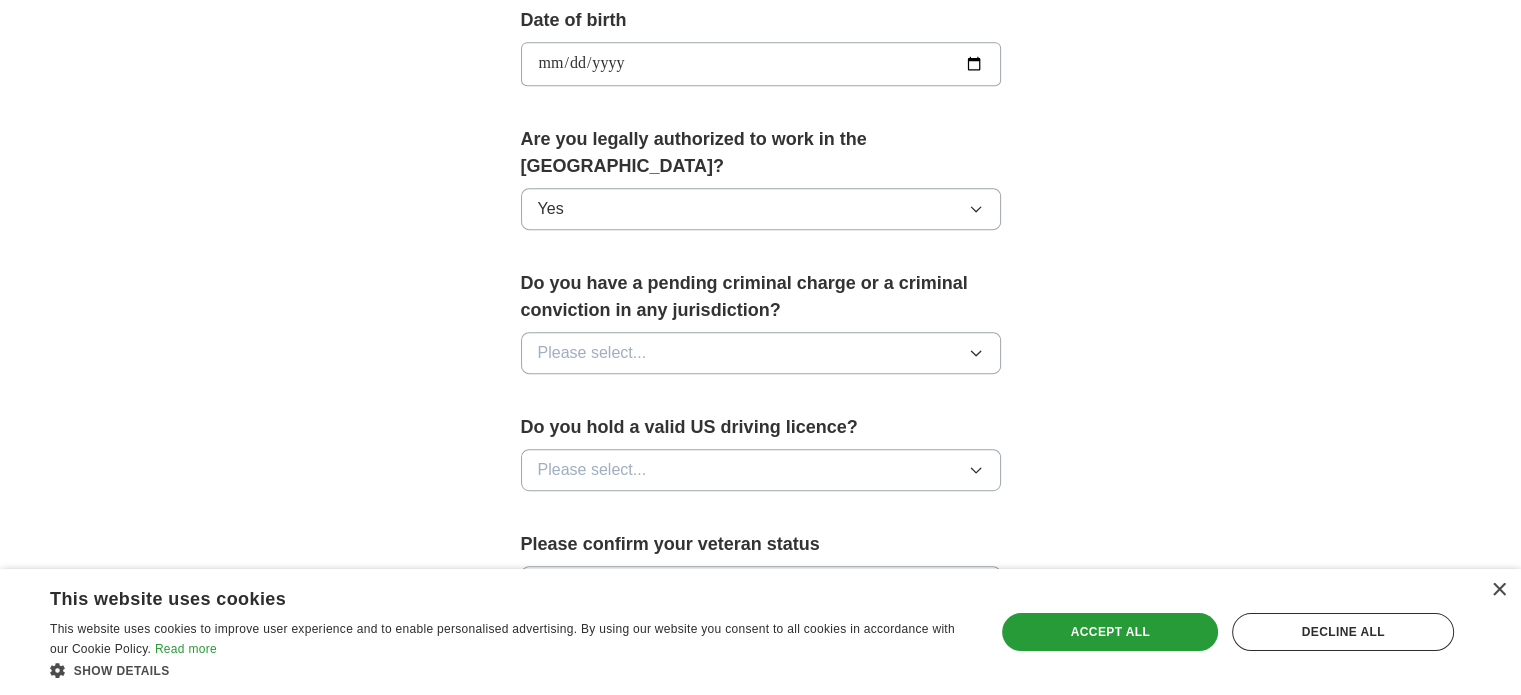 scroll, scrollTop: 960, scrollLeft: 0, axis: vertical 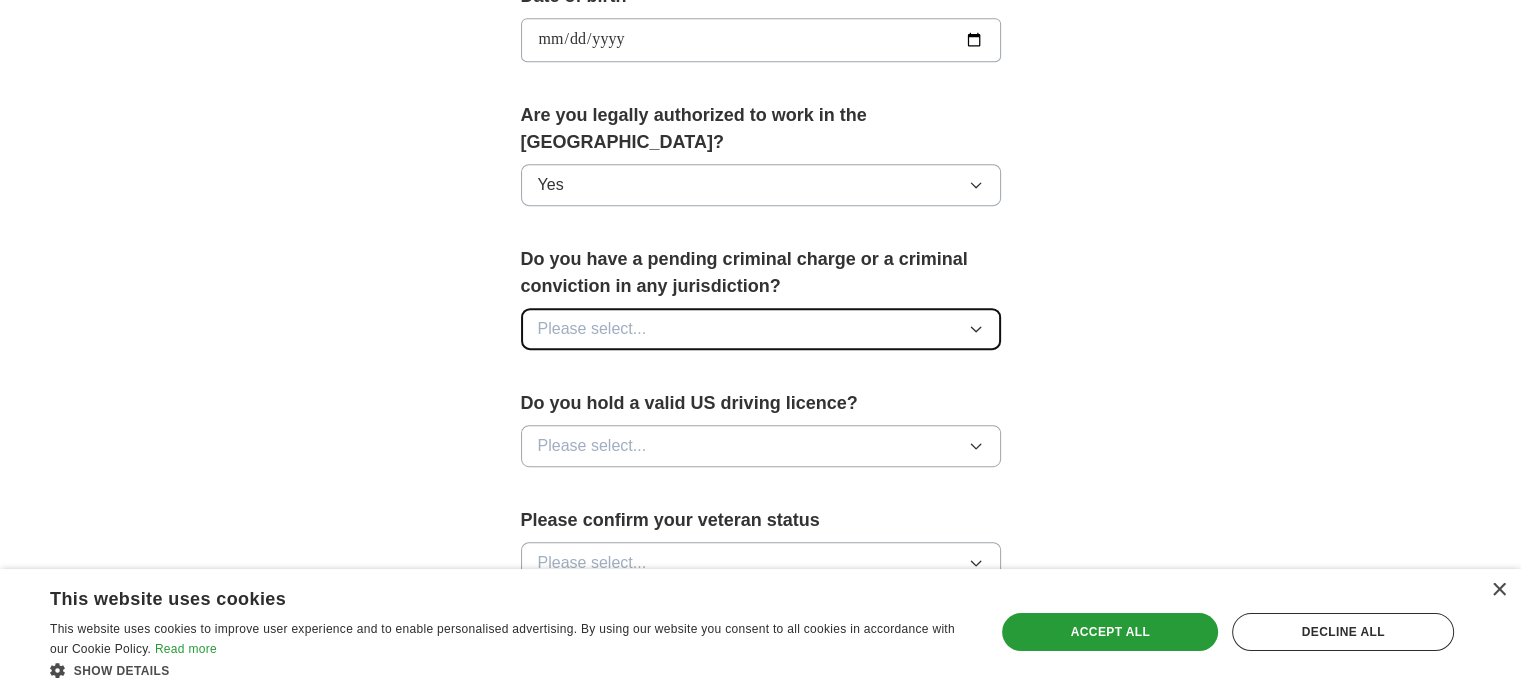 click 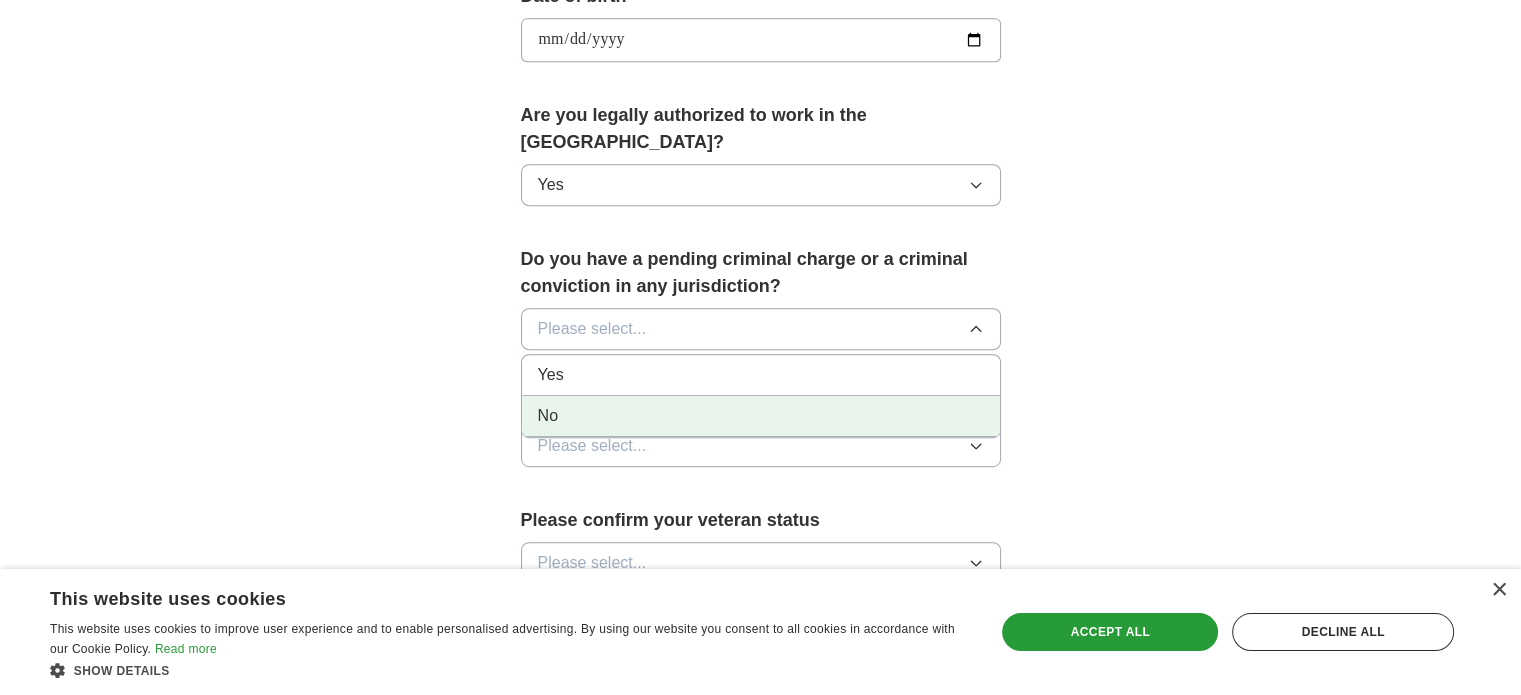 click on "No" at bounding box center [761, 416] 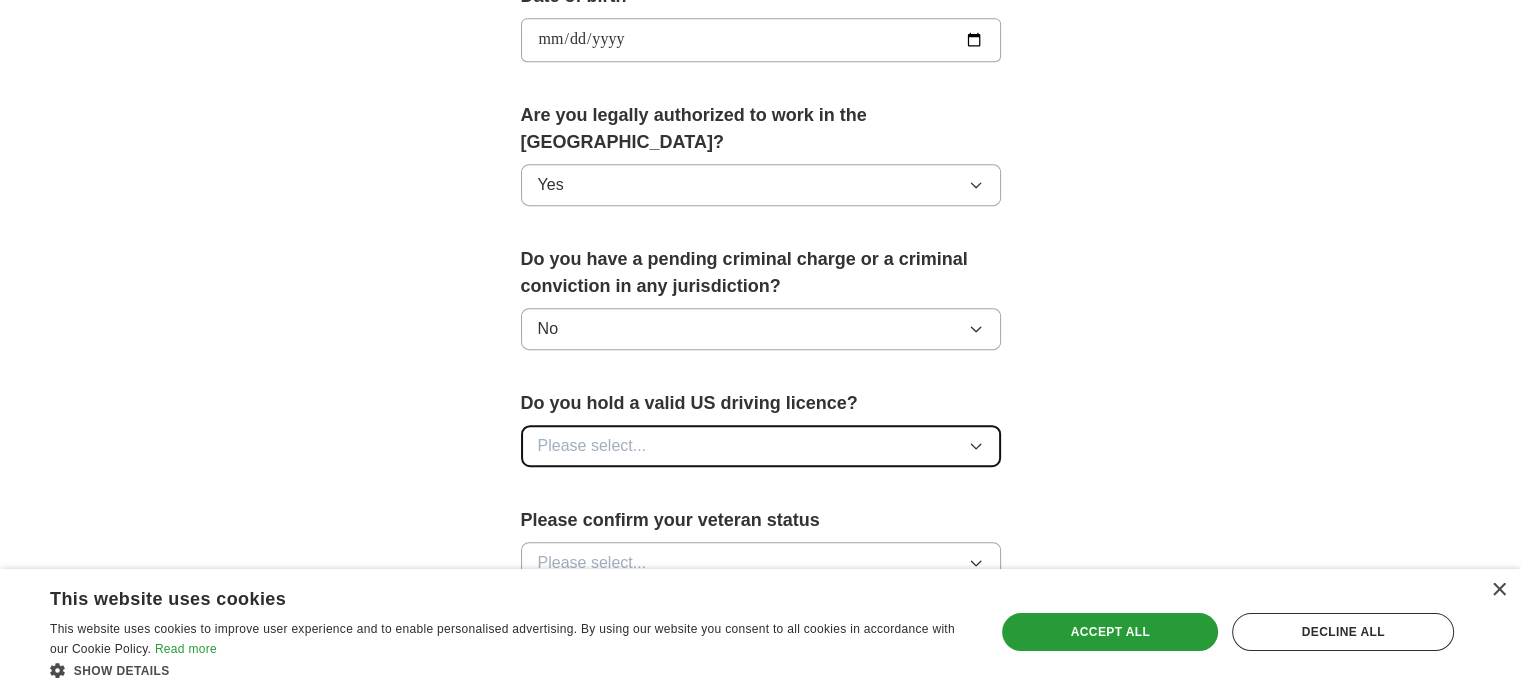 click 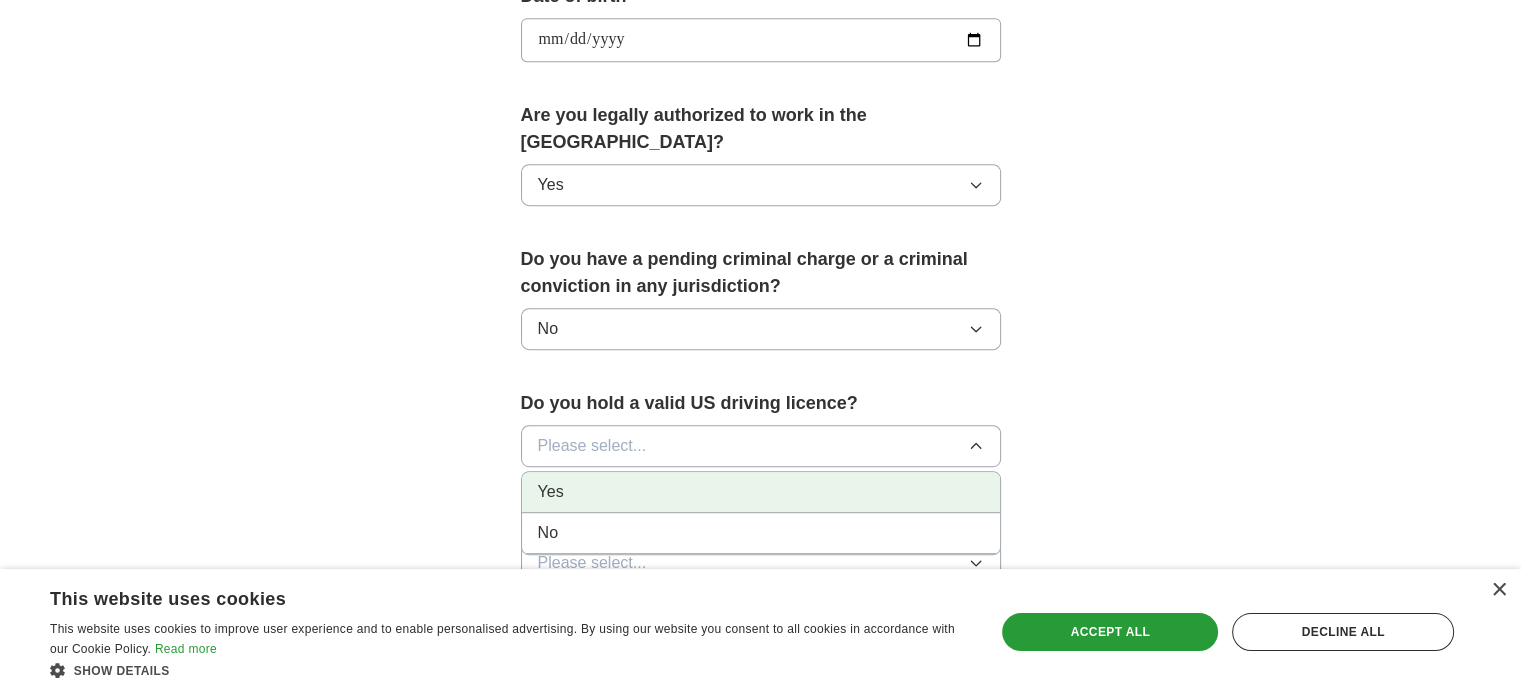 click on "Yes" at bounding box center [761, 492] 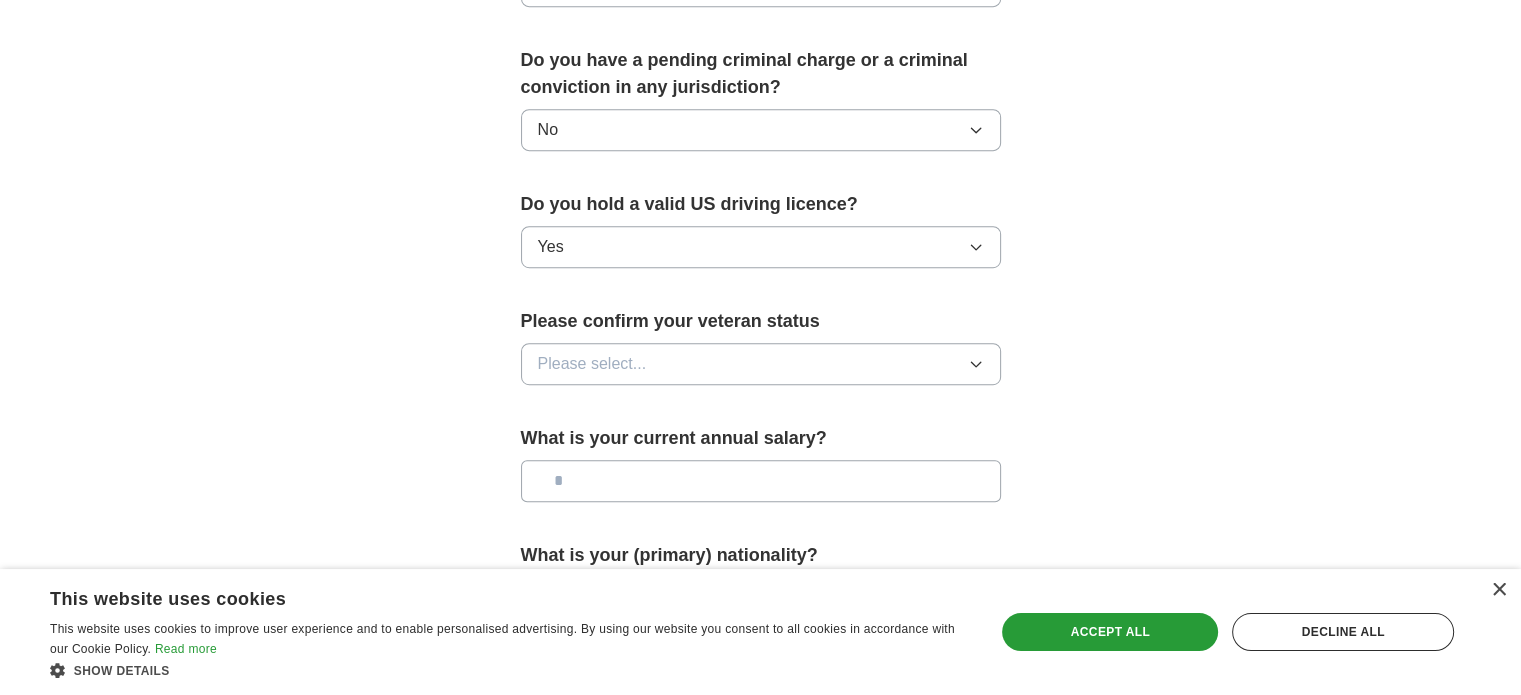 scroll, scrollTop: 1160, scrollLeft: 0, axis: vertical 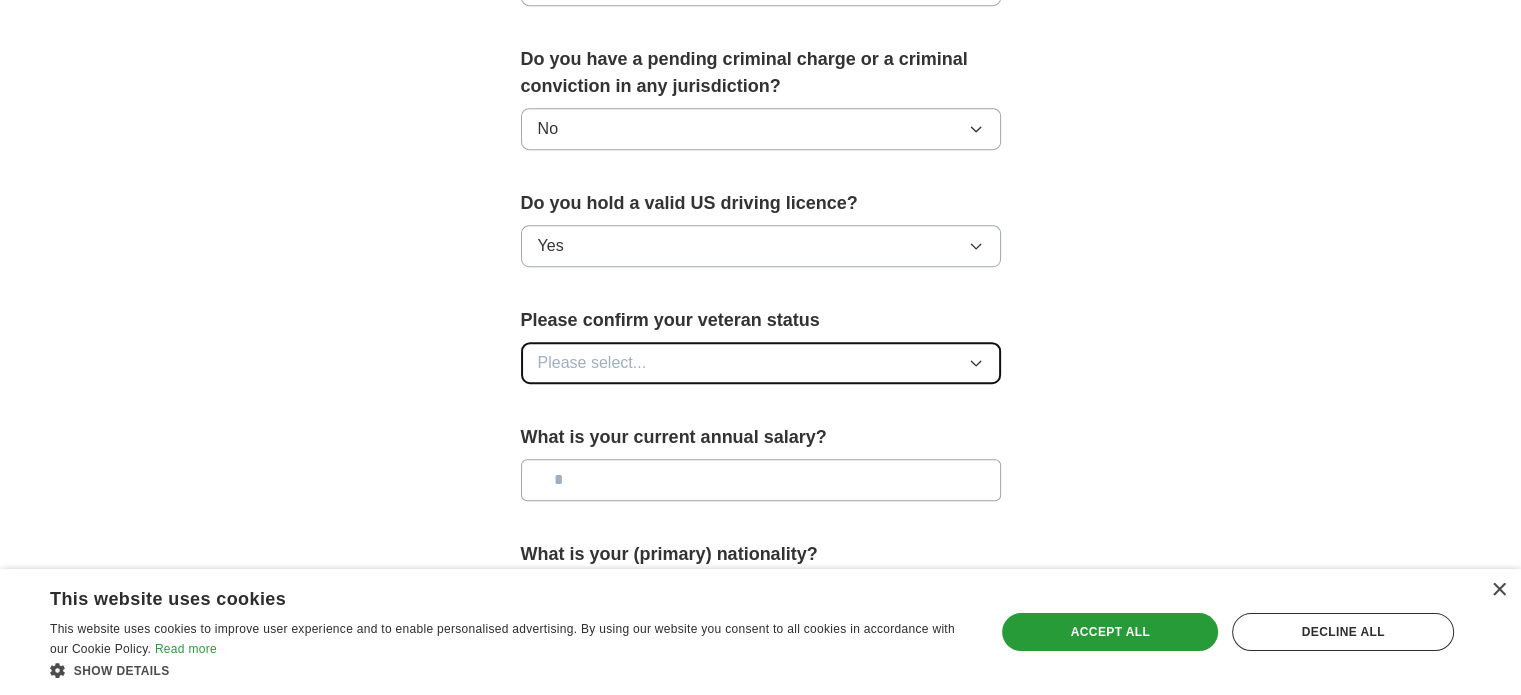 click 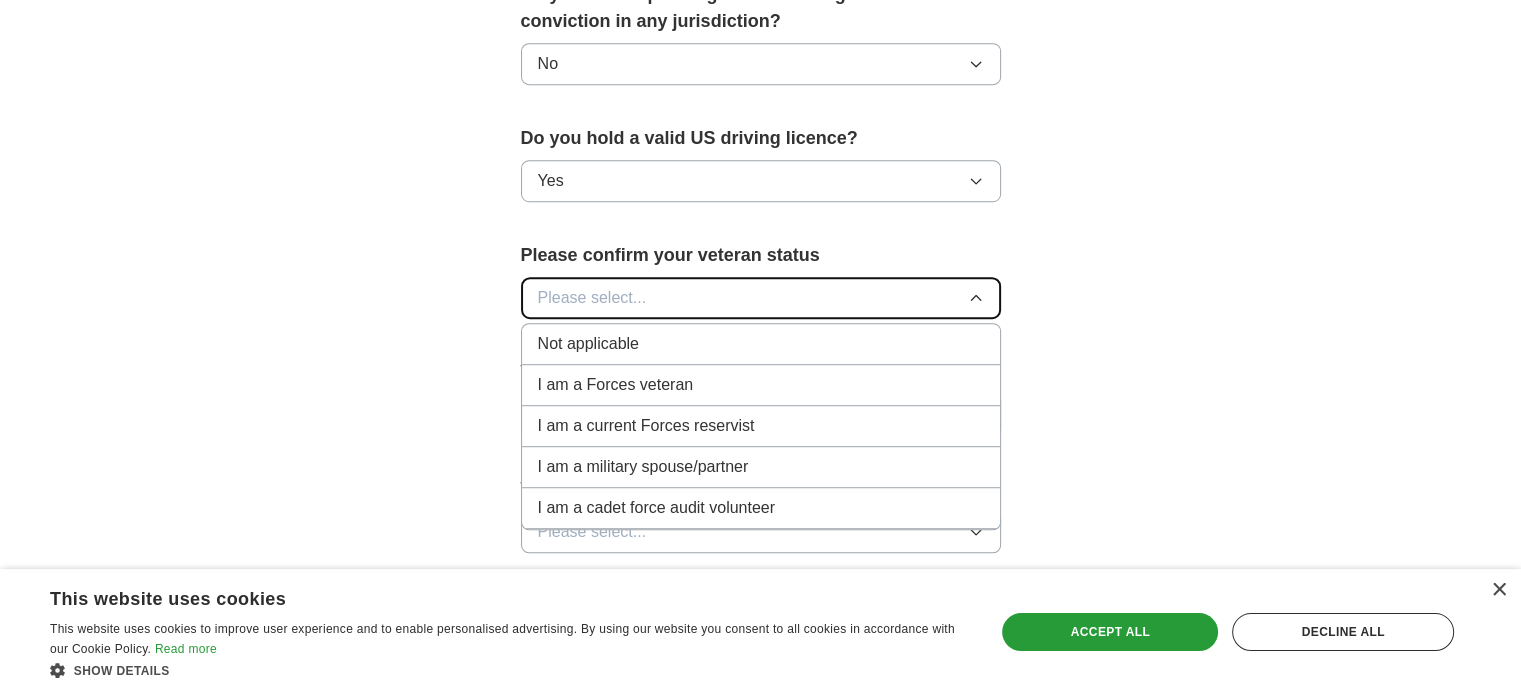 scroll, scrollTop: 1260, scrollLeft: 0, axis: vertical 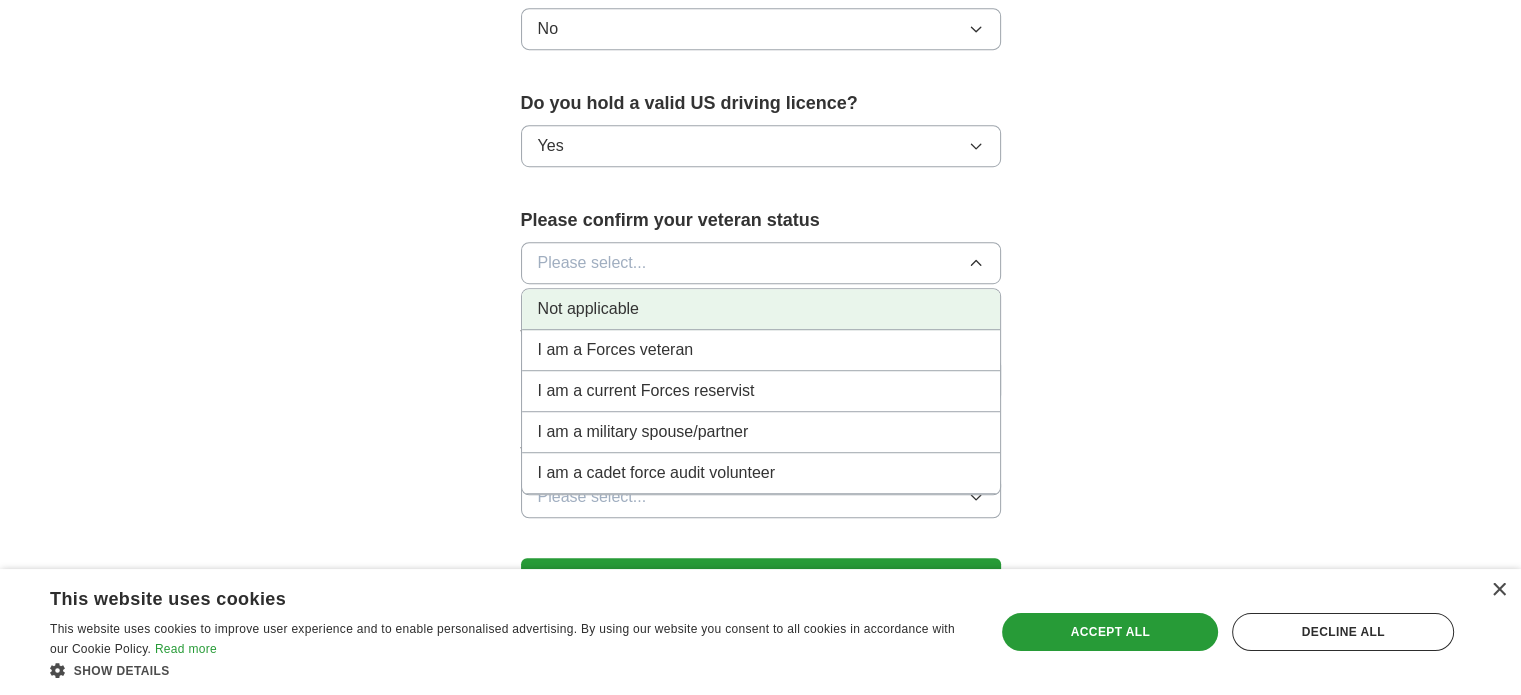click on "Not applicable" at bounding box center [761, 309] 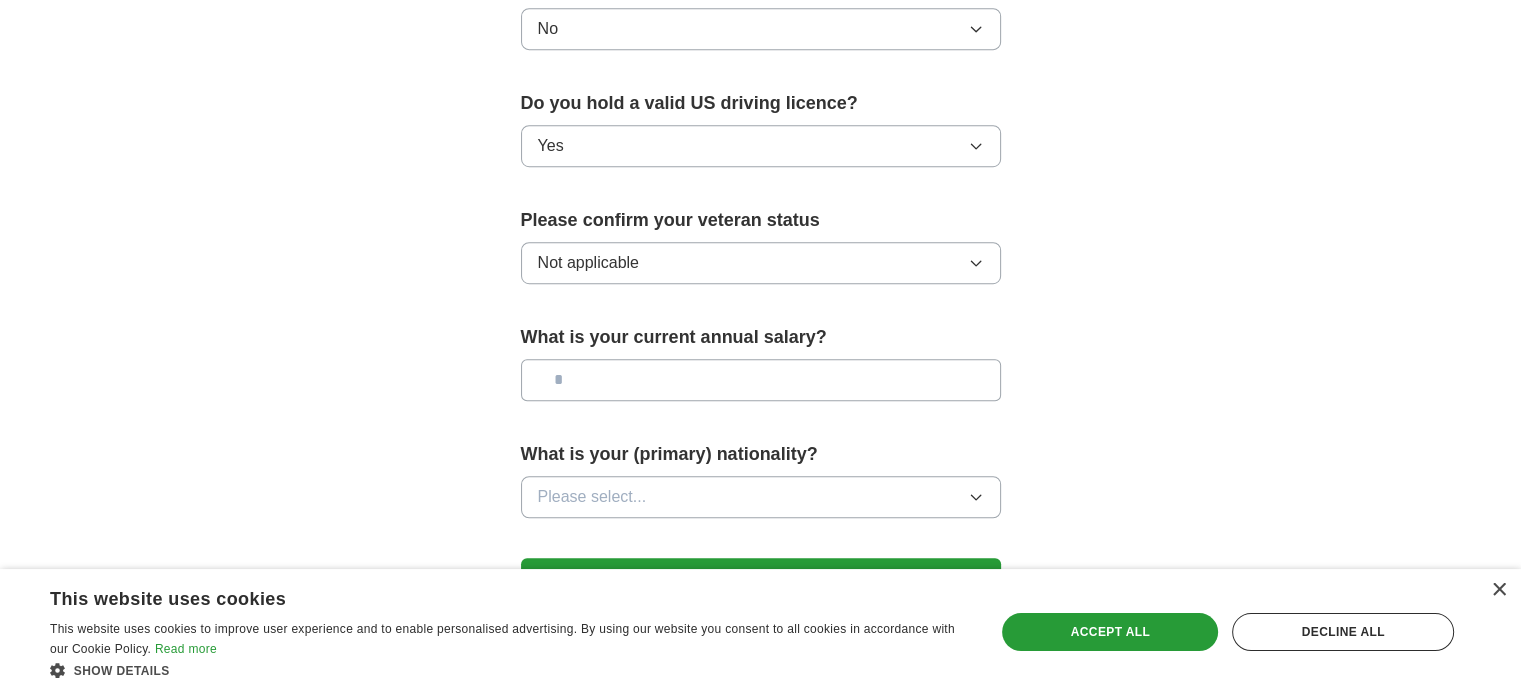 click at bounding box center [761, 380] 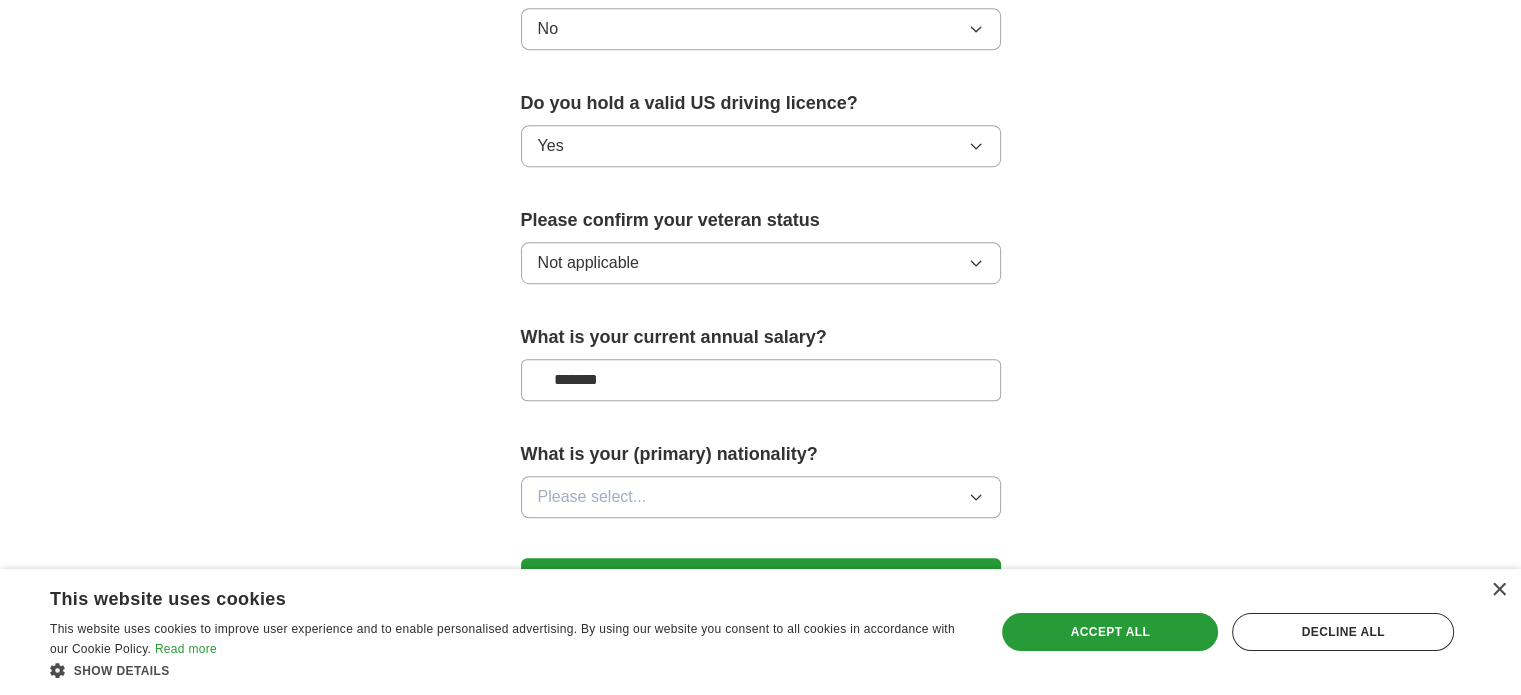 type on "*******" 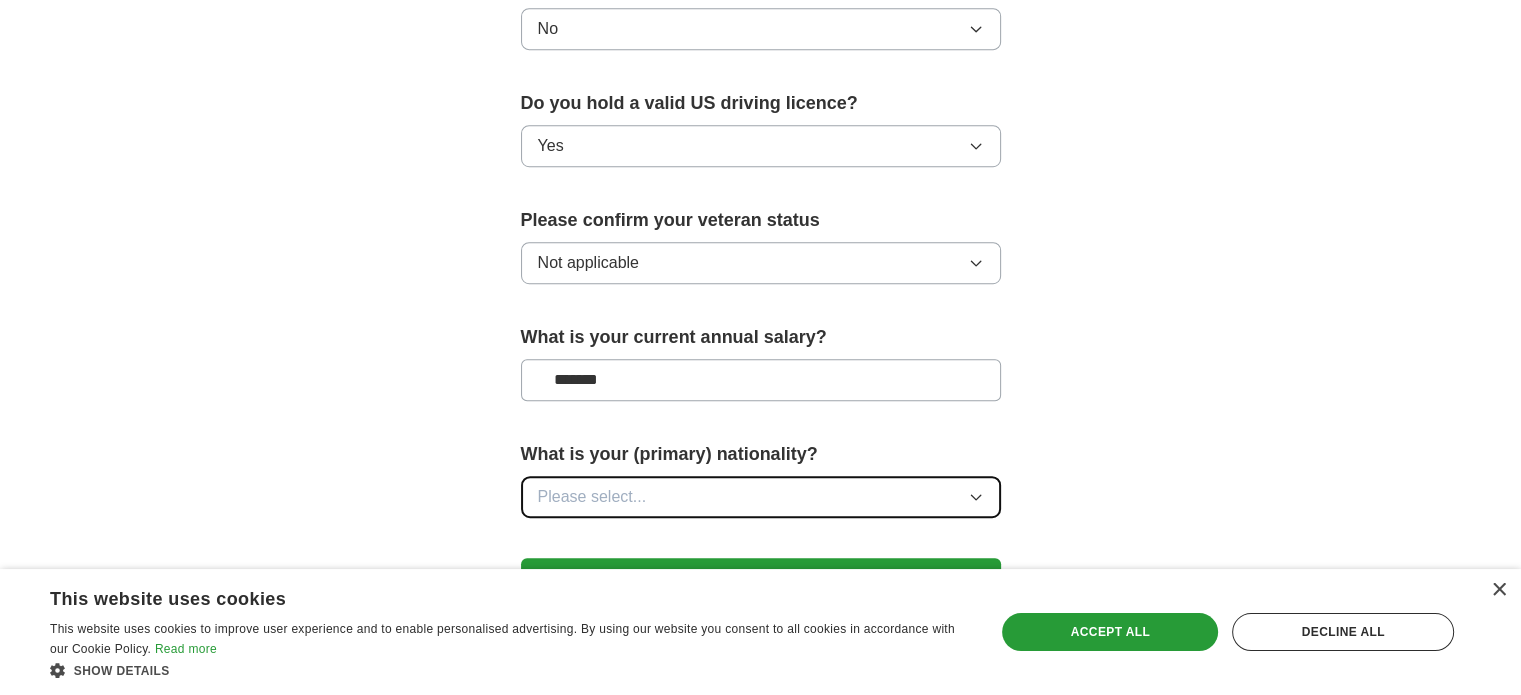 click 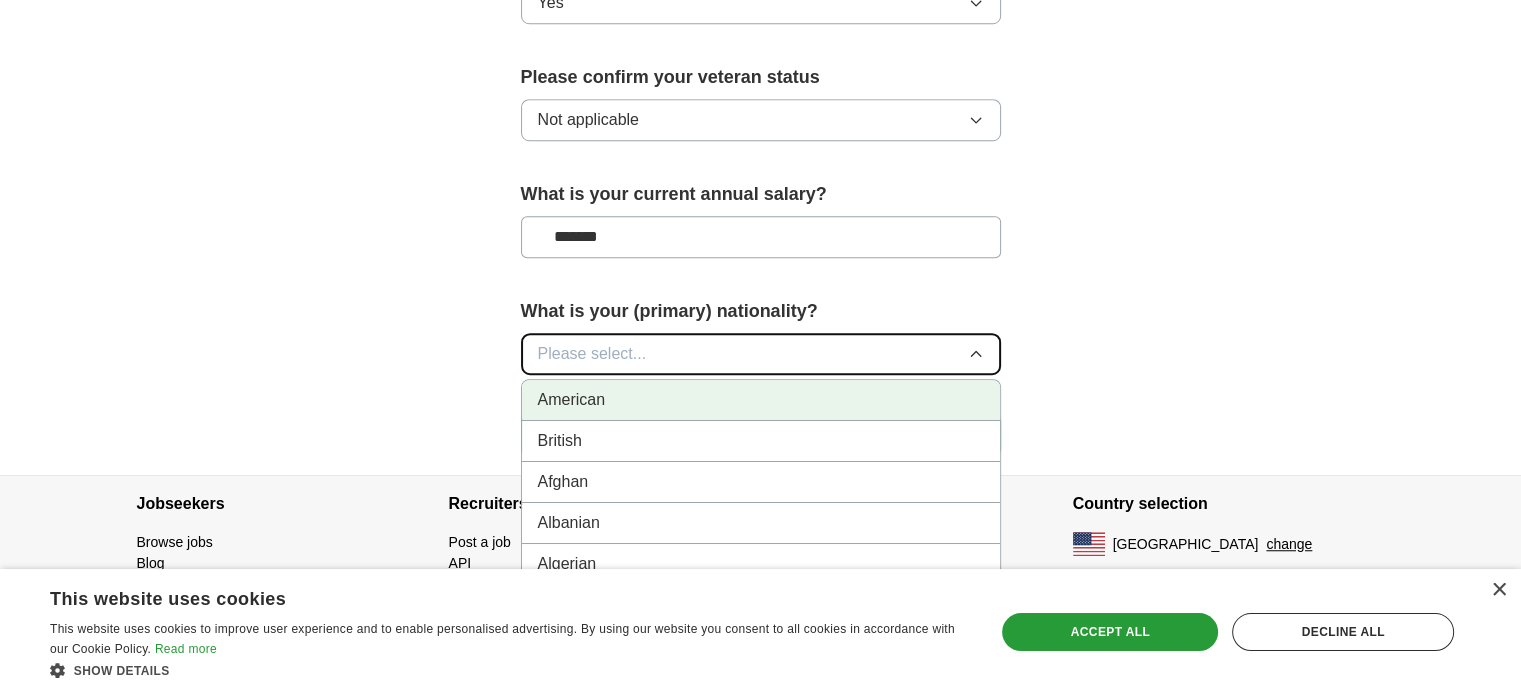 scroll, scrollTop: 1454, scrollLeft: 0, axis: vertical 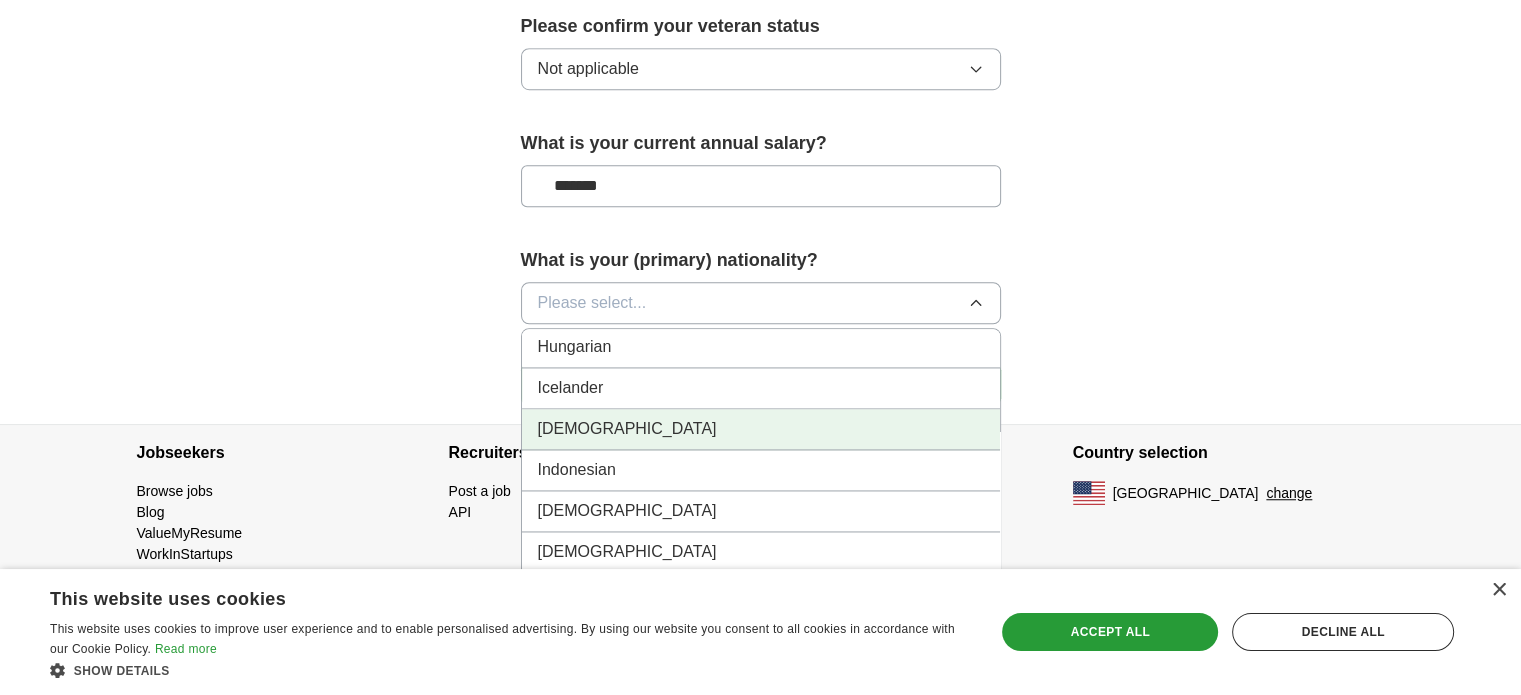 click on "[DEMOGRAPHIC_DATA]" at bounding box center (761, 429) 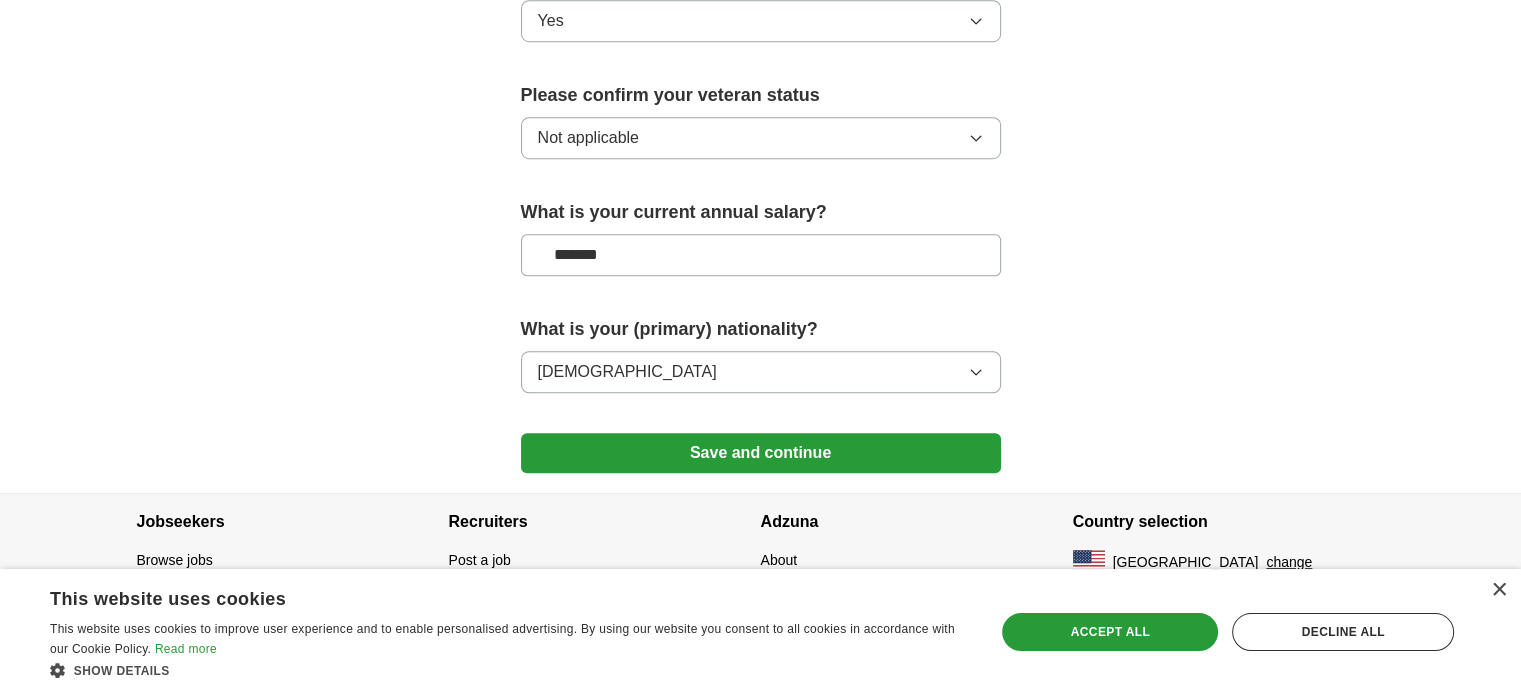 scroll, scrollTop: 1352, scrollLeft: 0, axis: vertical 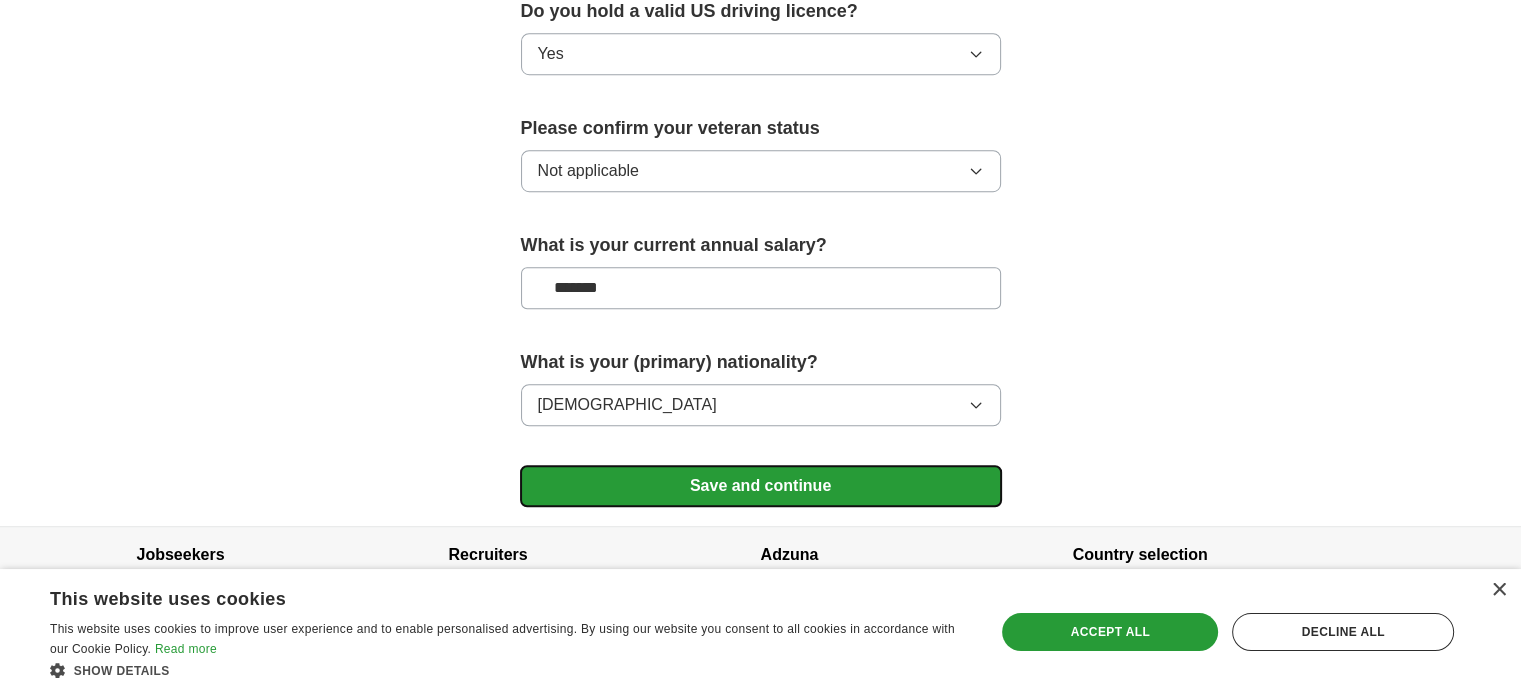 click on "Save and continue" at bounding box center (761, 486) 